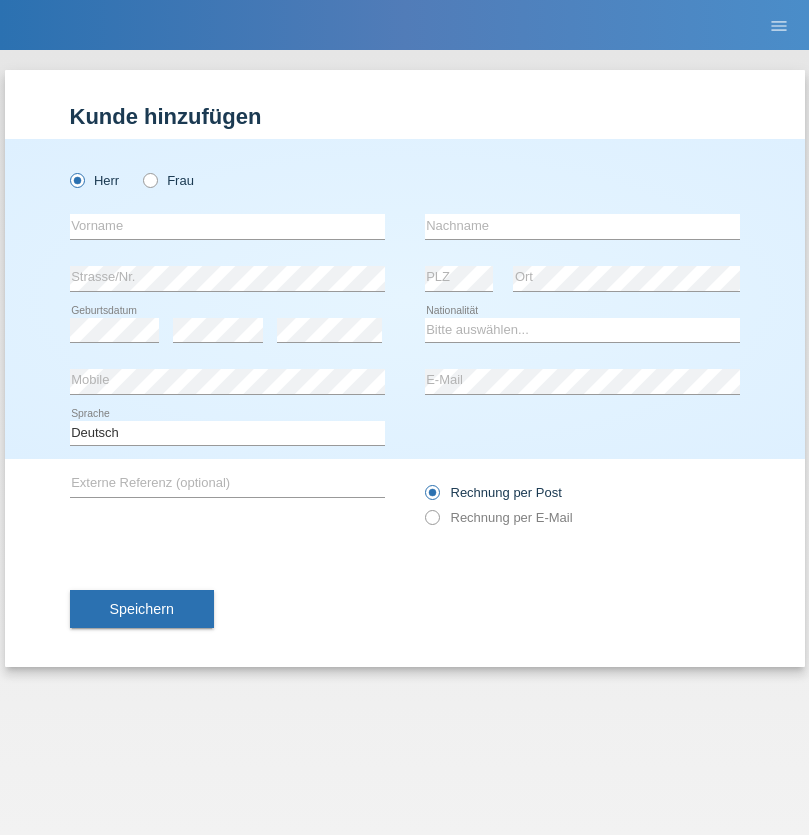 scroll, scrollTop: 0, scrollLeft: 0, axis: both 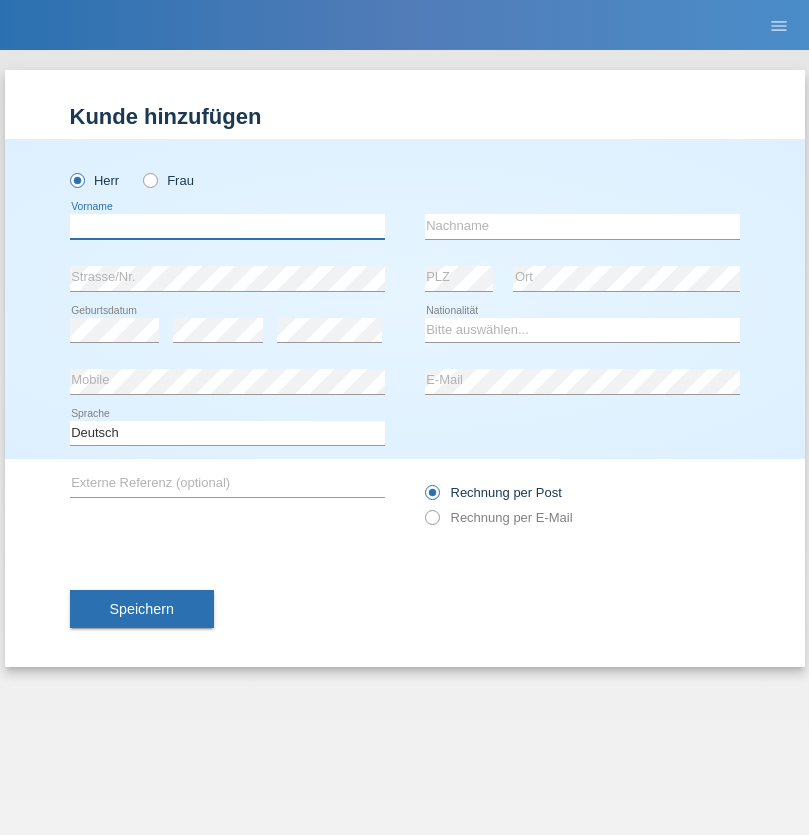 click at bounding box center [227, 226] 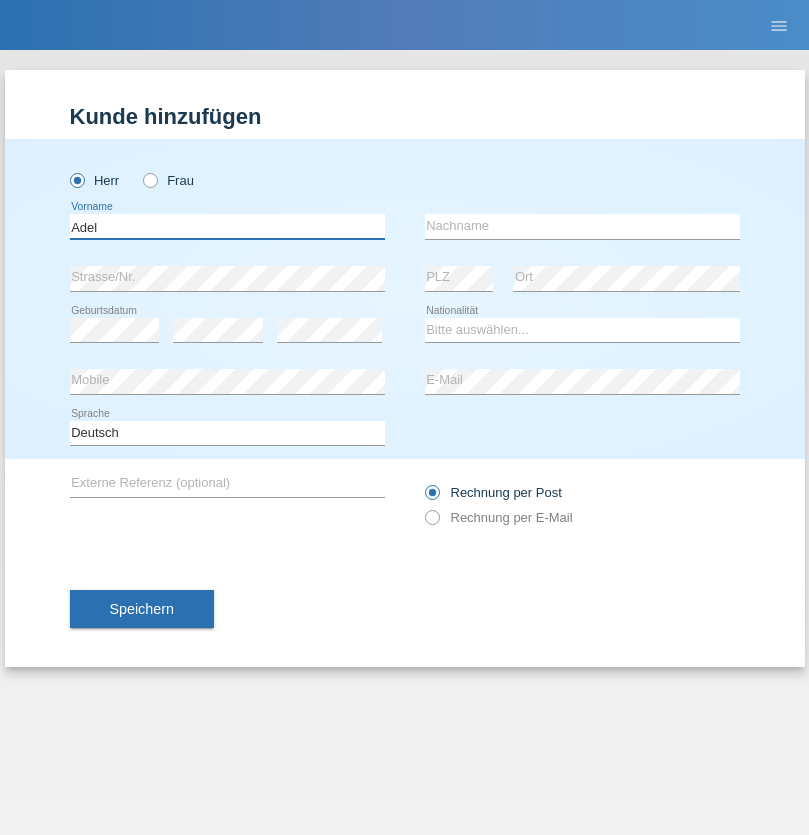 type on "Adel" 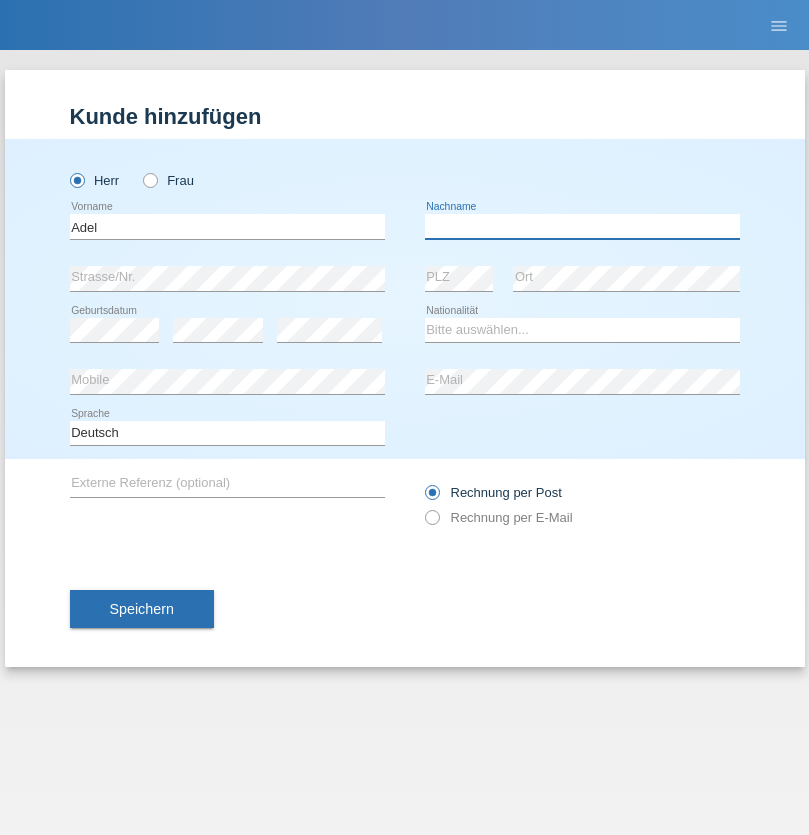 click at bounding box center [582, 226] 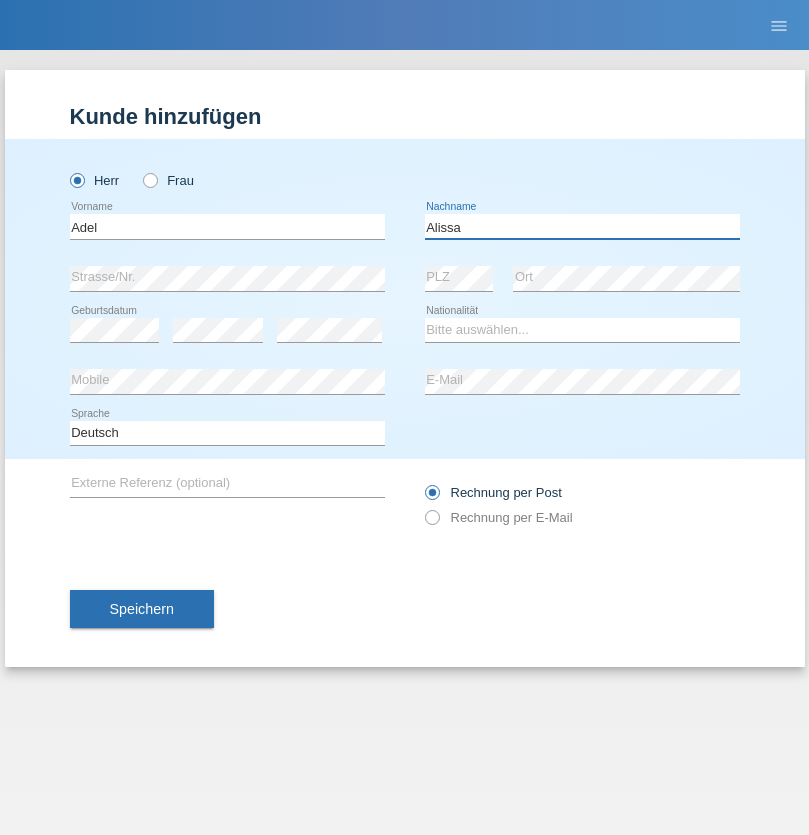 type on "Alissa" 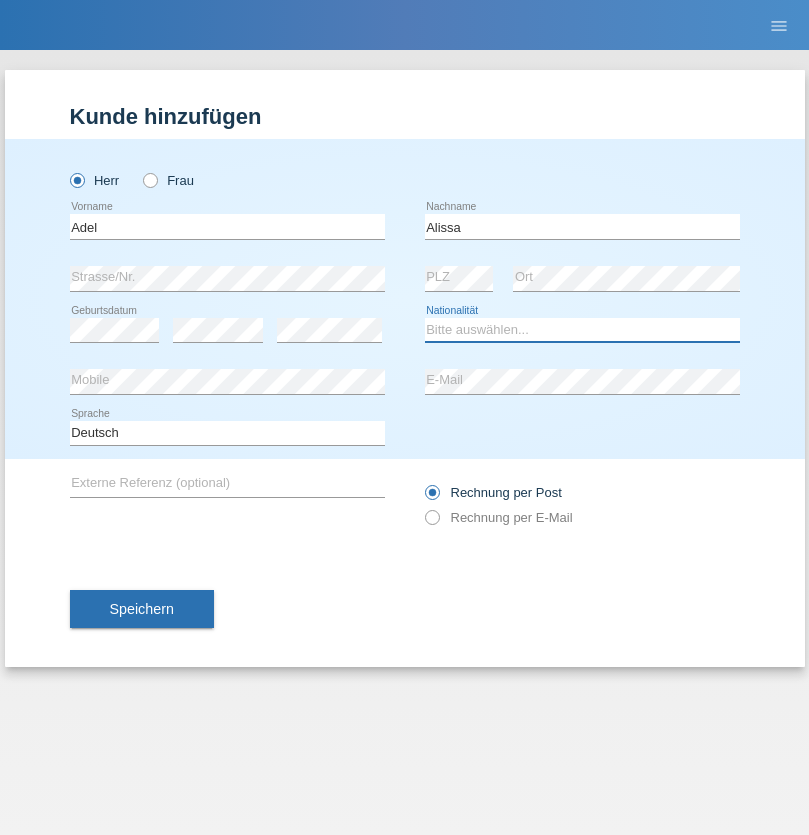select on "SY" 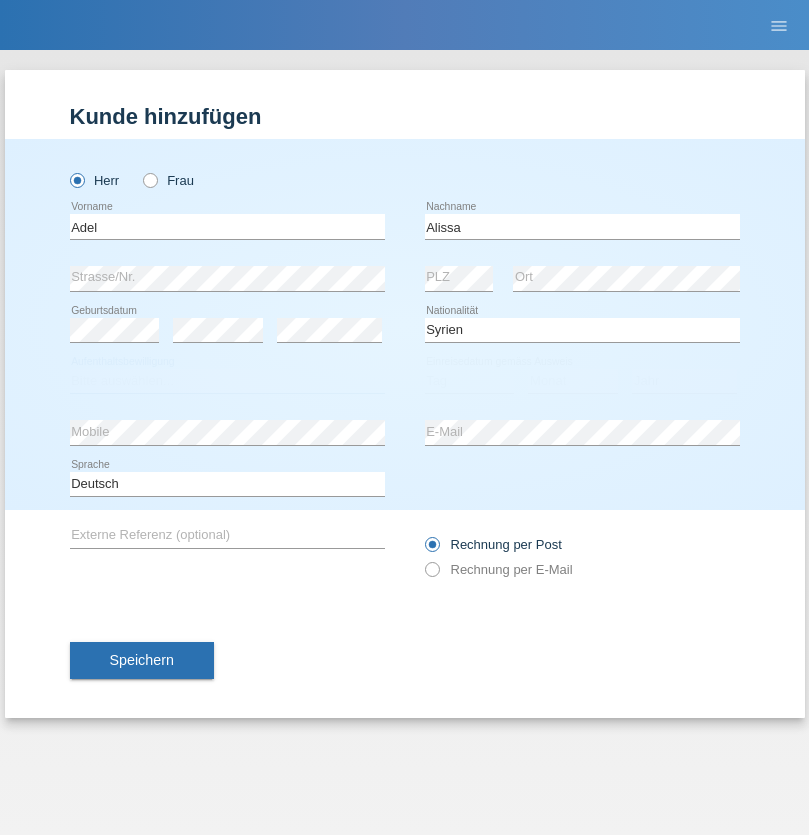 select on "C" 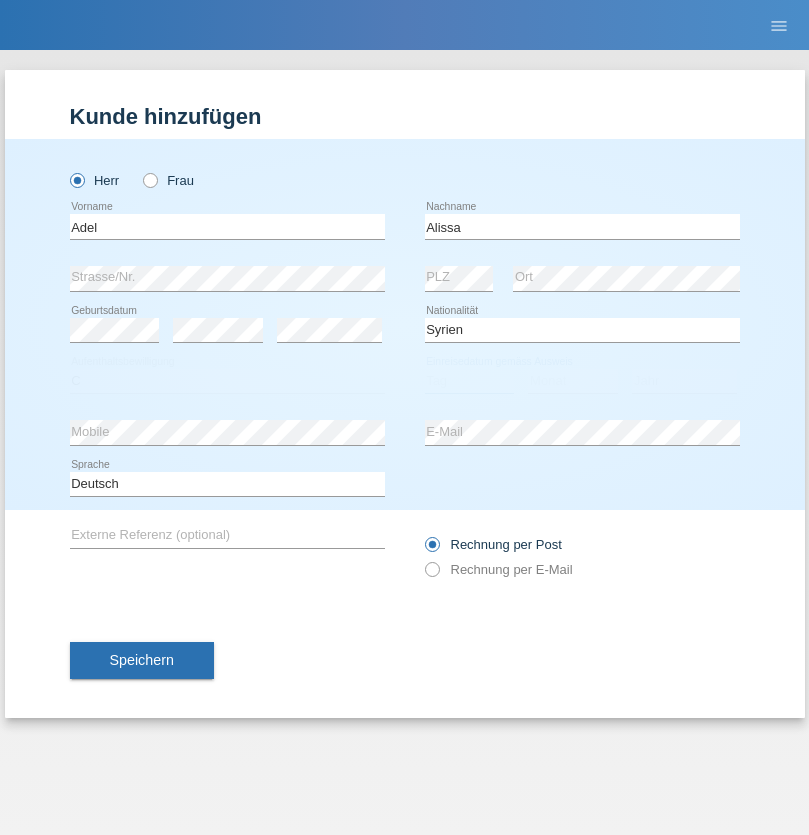 select on "20" 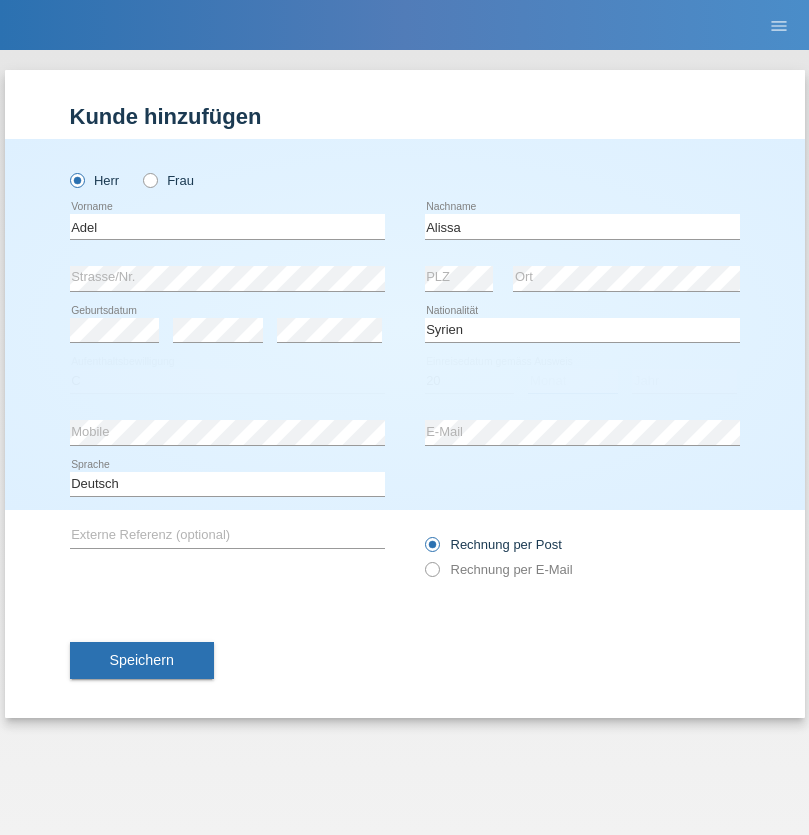 select on "09" 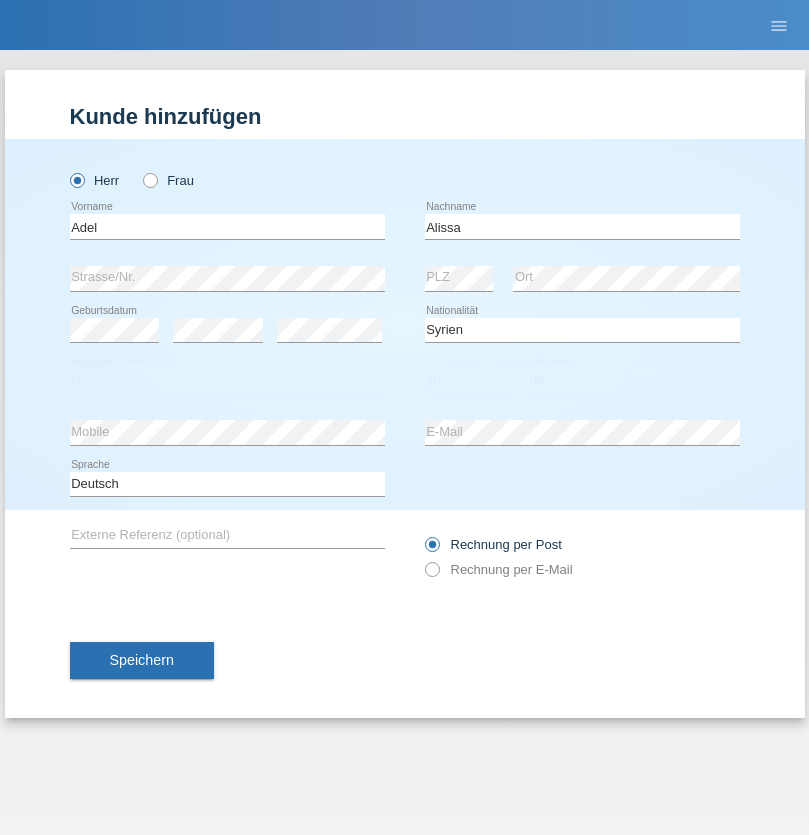 select on "2018" 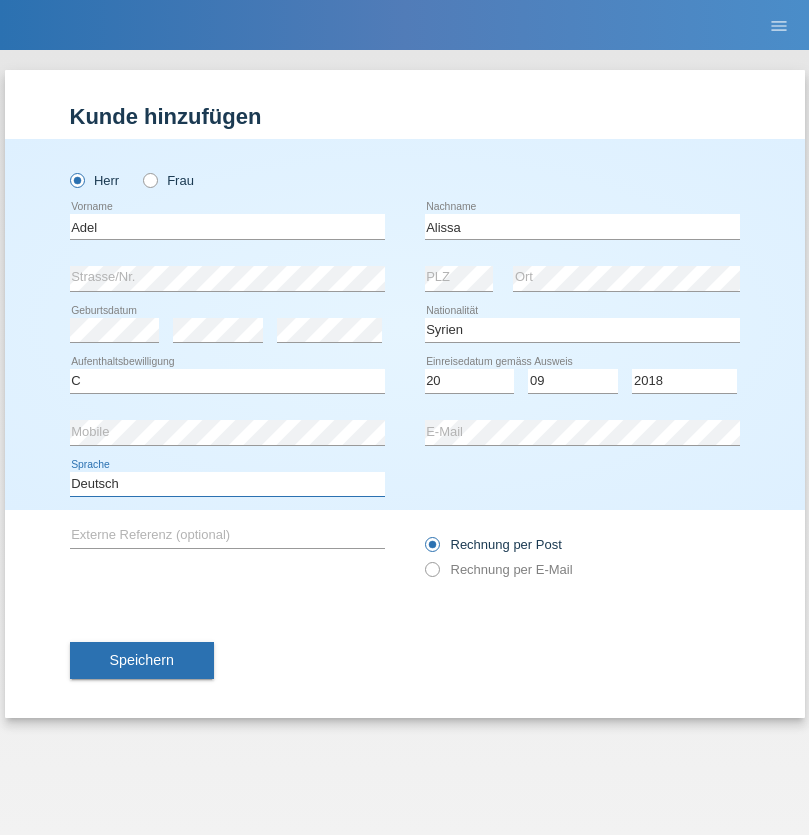 select on "en" 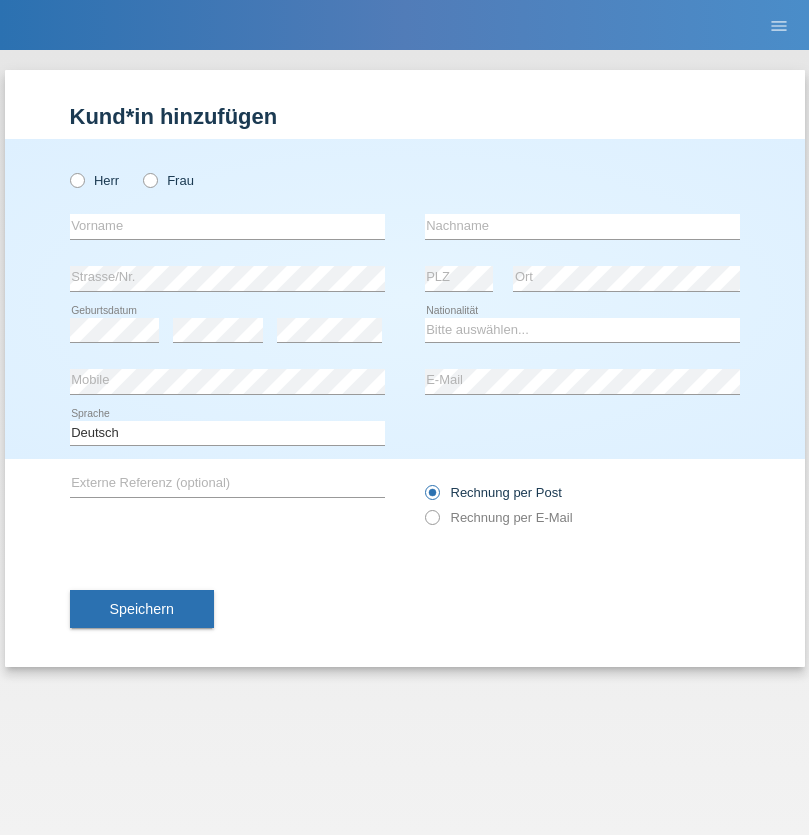 scroll, scrollTop: 0, scrollLeft: 0, axis: both 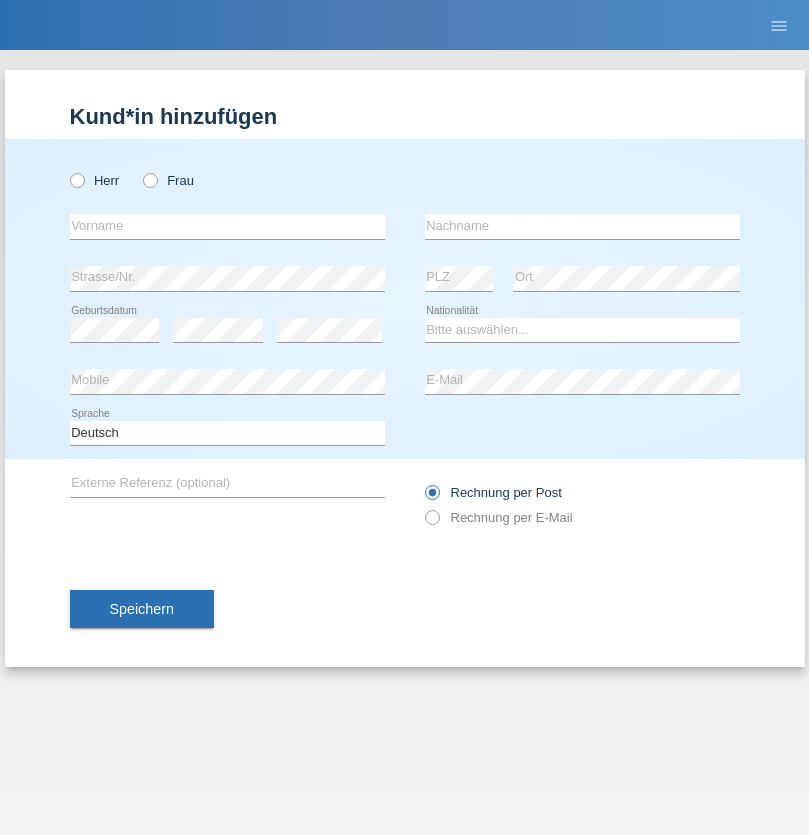 radio on "true" 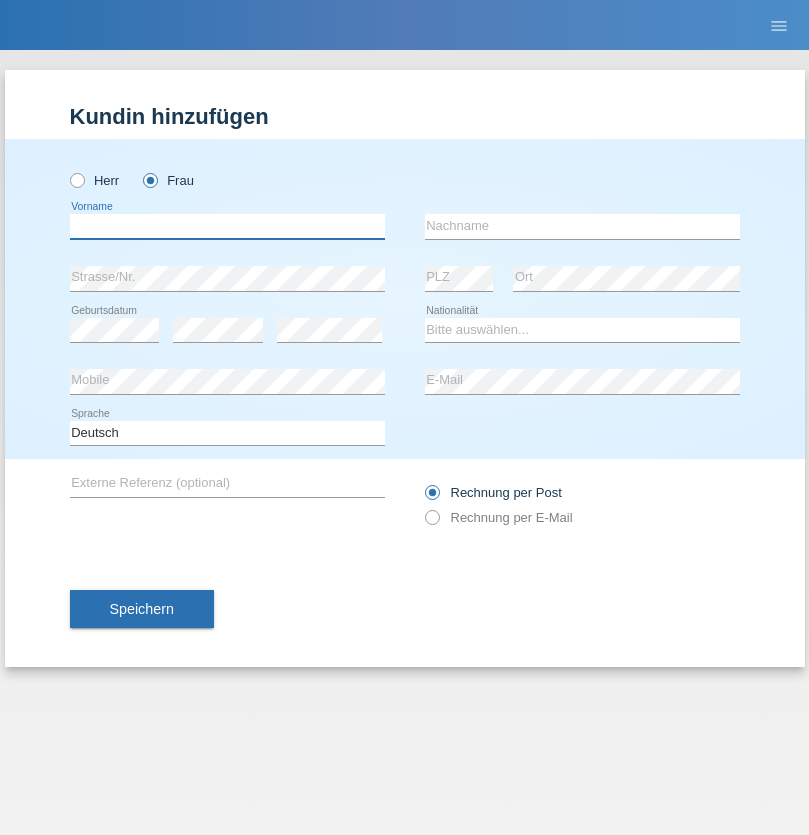 click at bounding box center [227, 226] 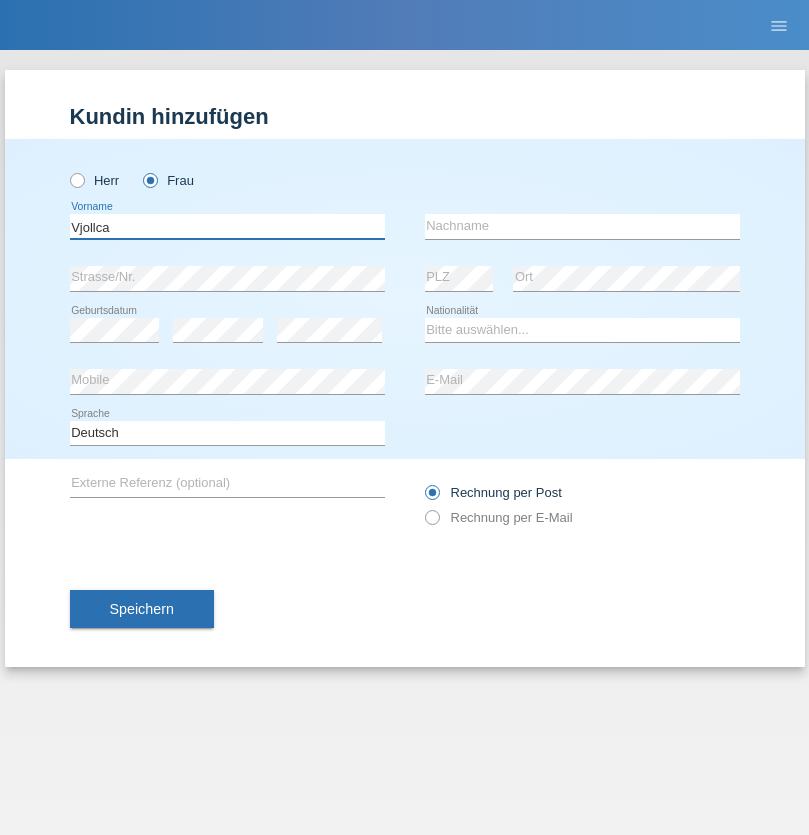 type on "Vjollca" 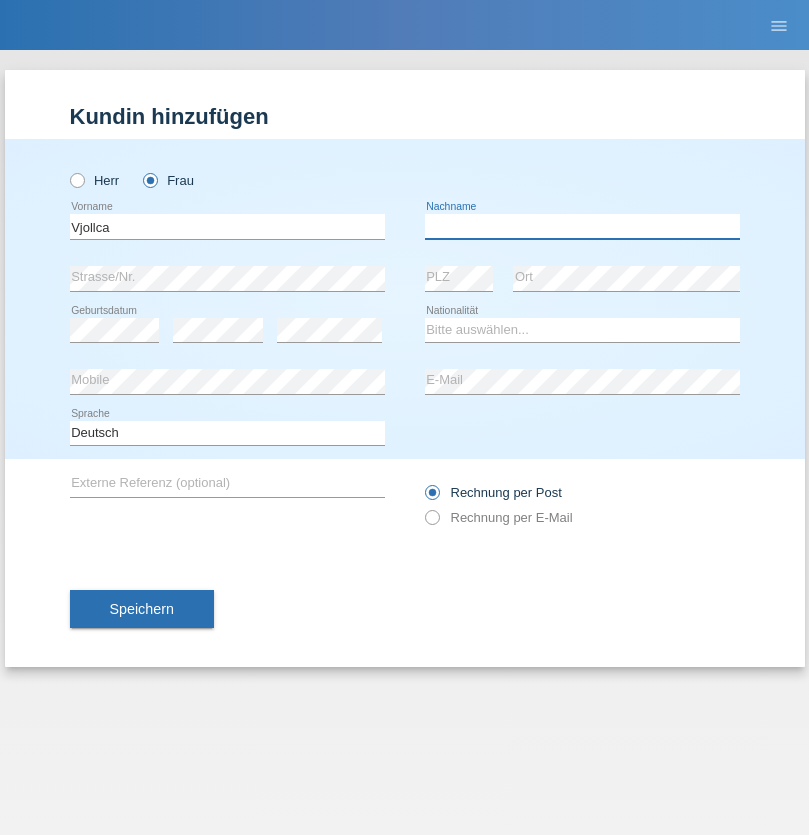 click at bounding box center (582, 226) 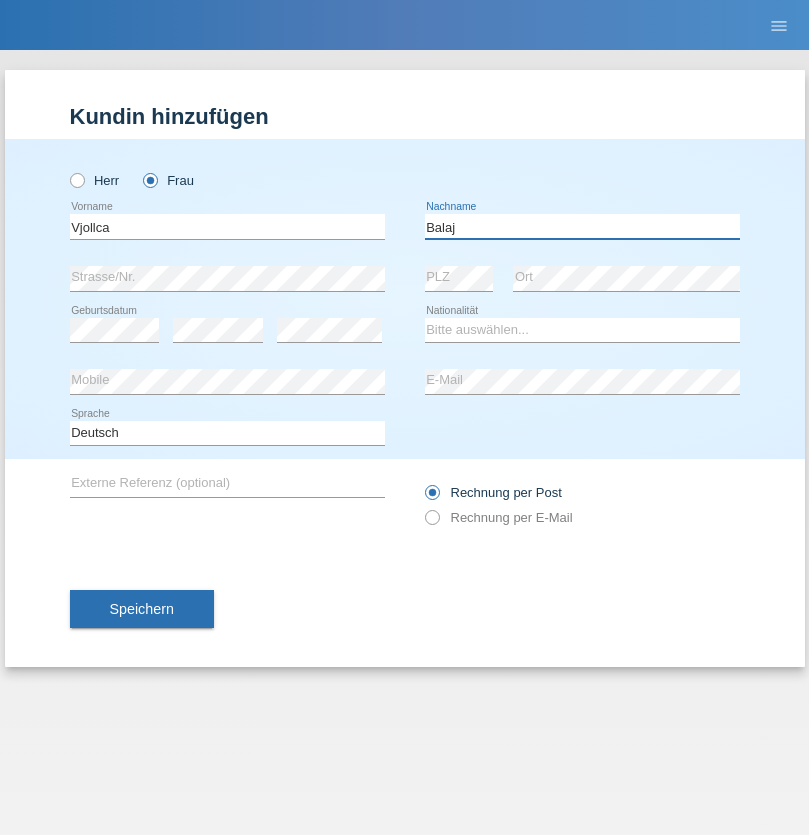 type on "Balaj" 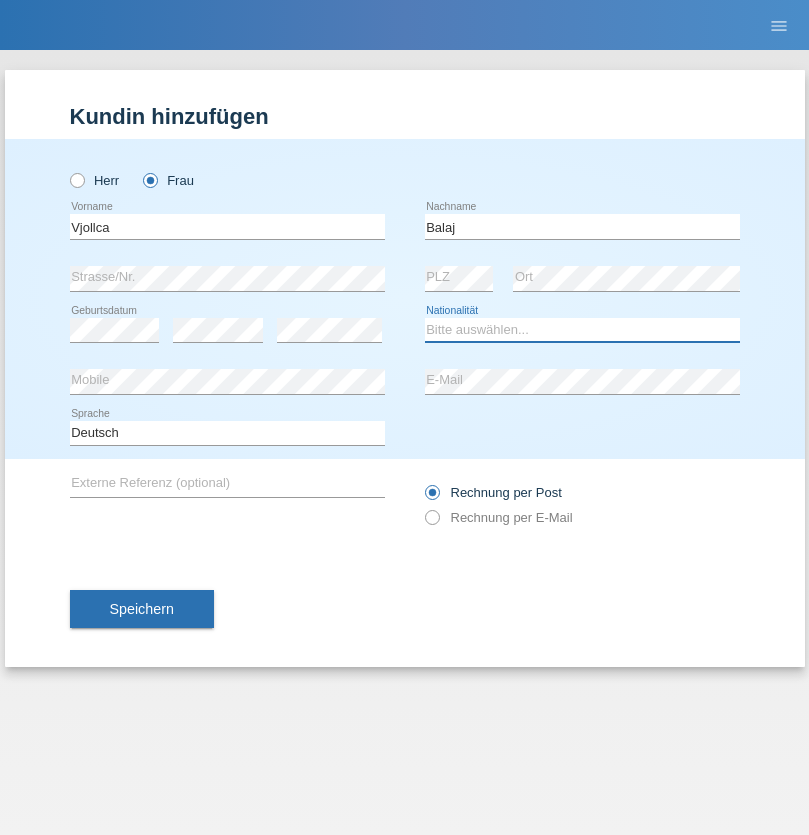 select on "XK" 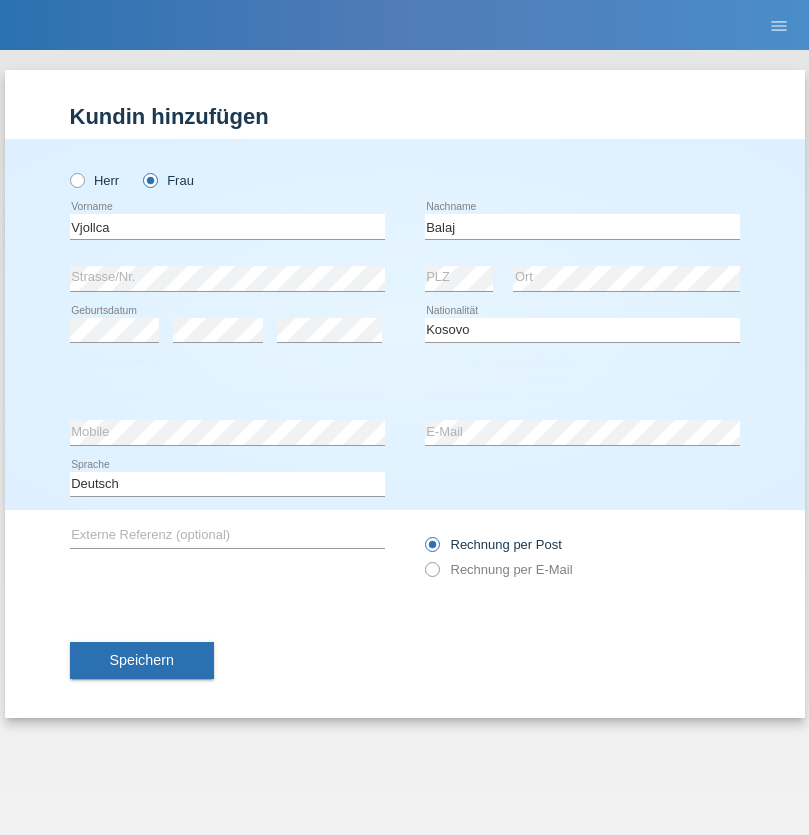 select on "C" 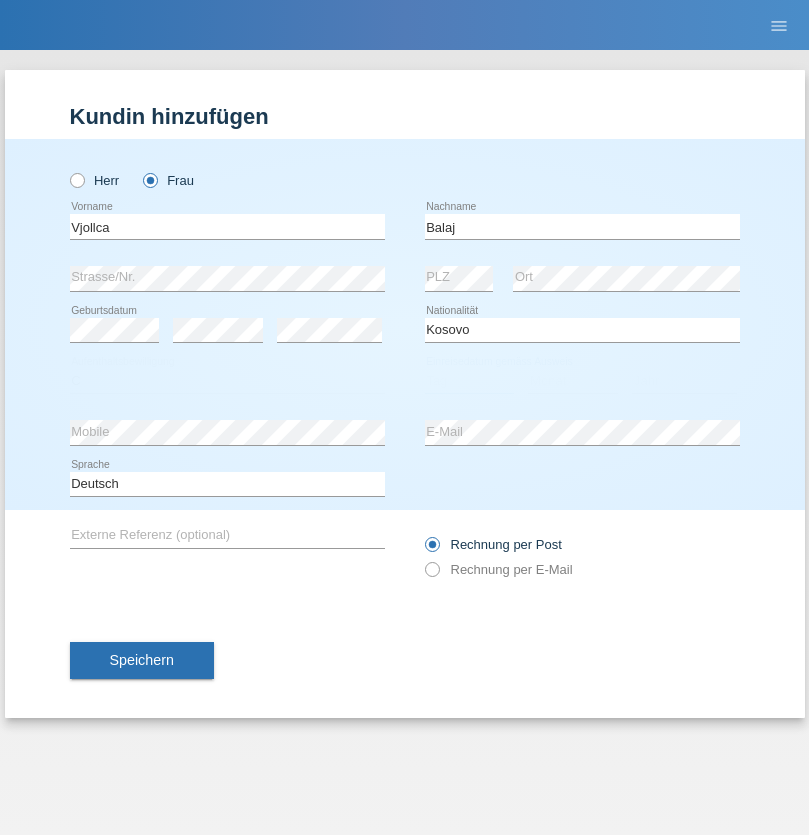 select on "01" 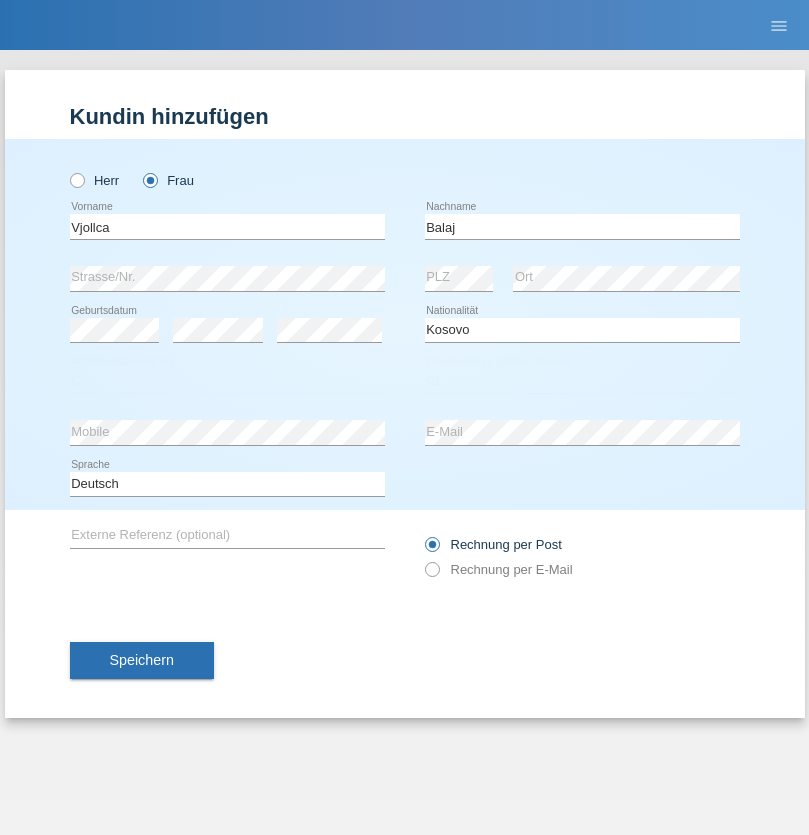 select on "08" 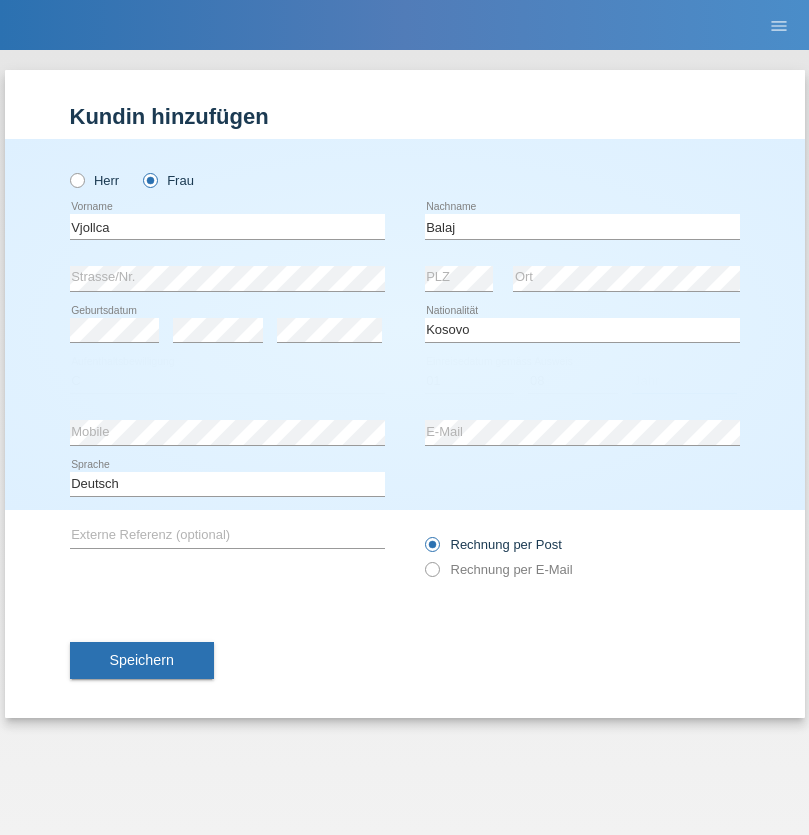 select on "2021" 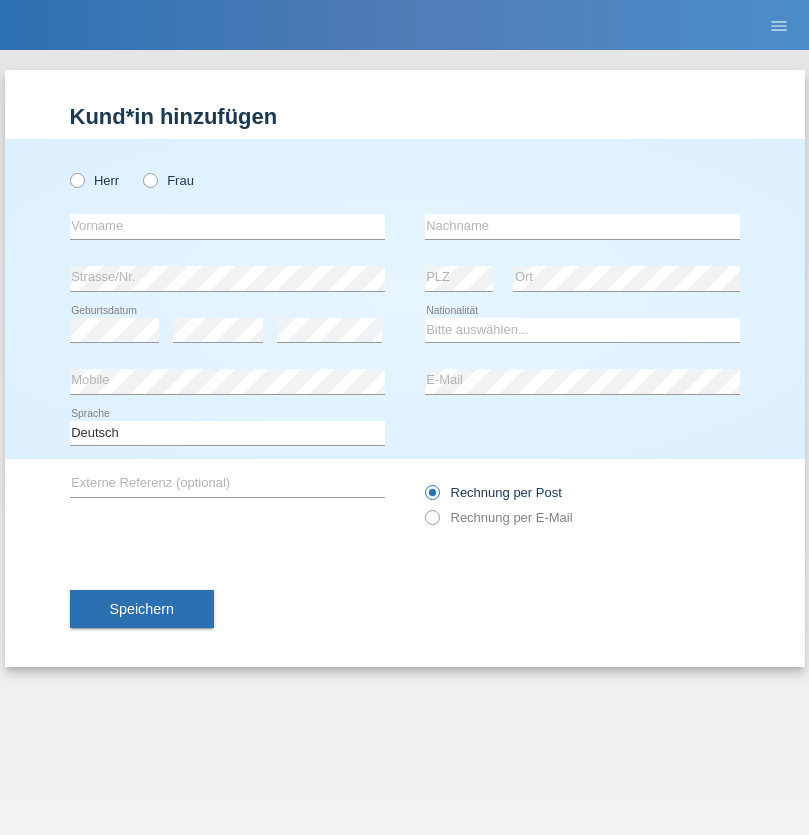 scroll, scrollTop: 0, scrollLeft: 0, axis: both 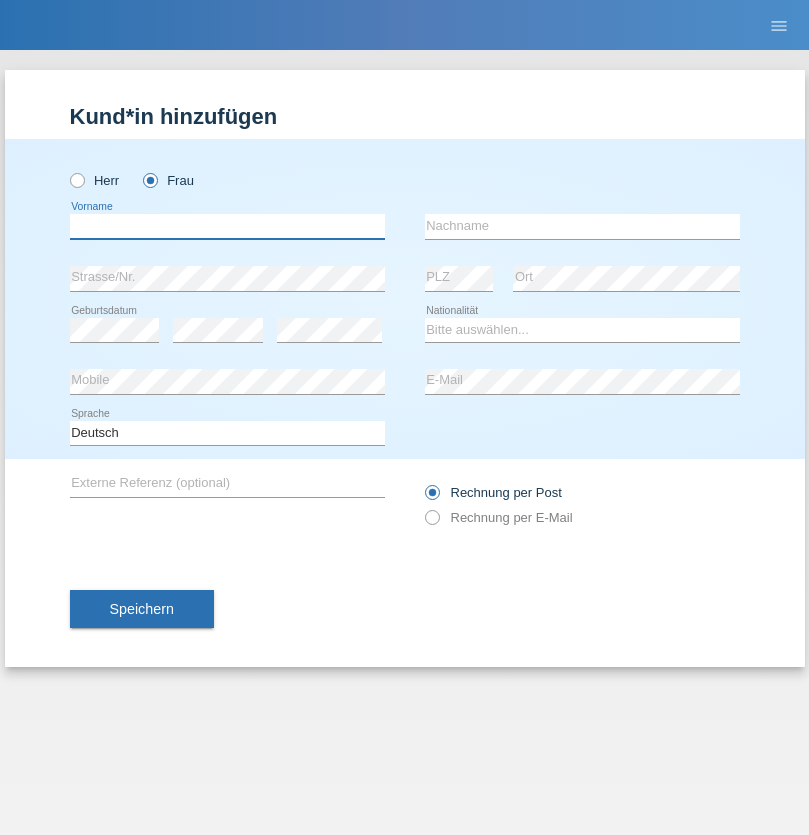 click at bounding box center [227, 226] 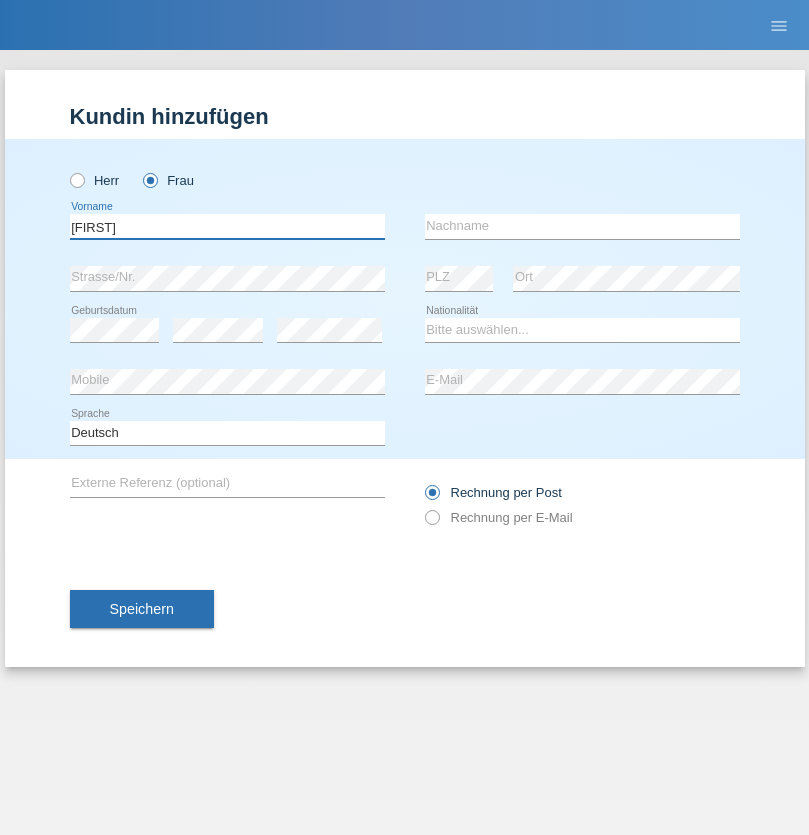 type on "[FIRST]" 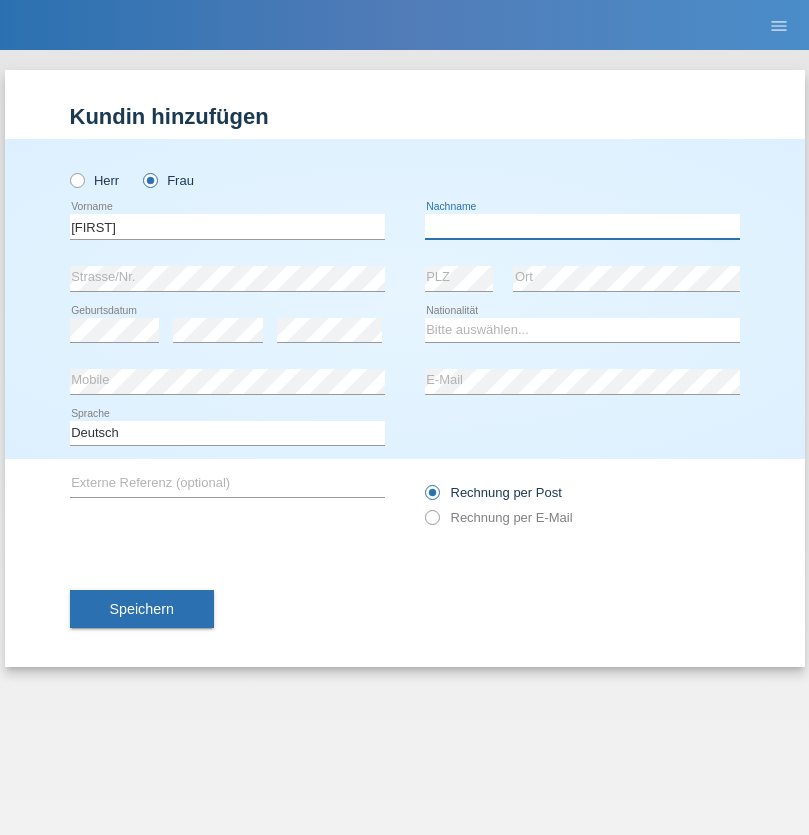 click at bounding box center [582, 226] 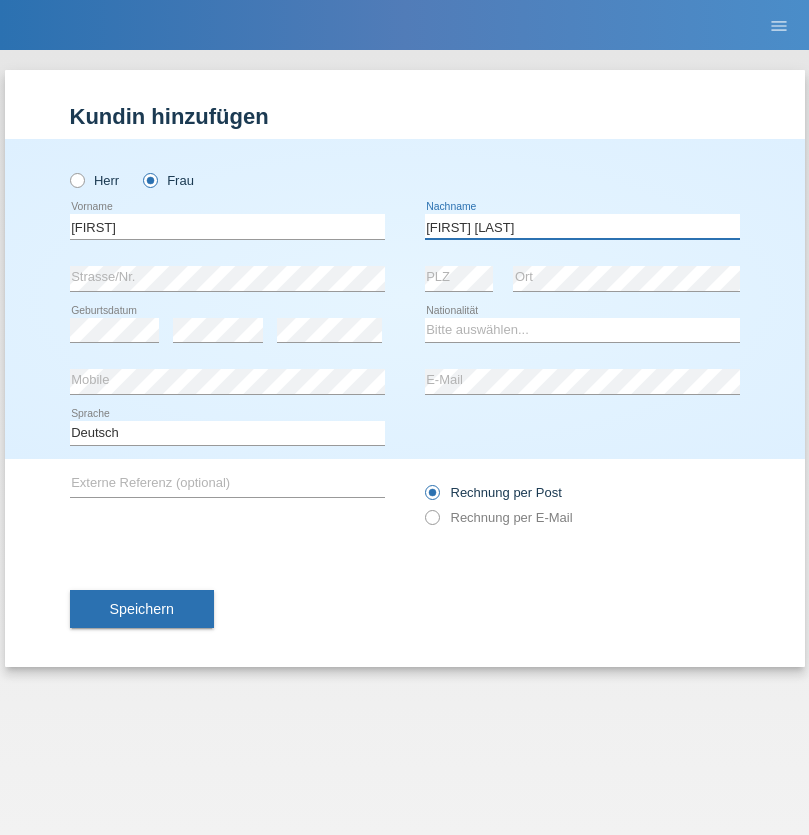 type on "[FIRST] [LAST]" 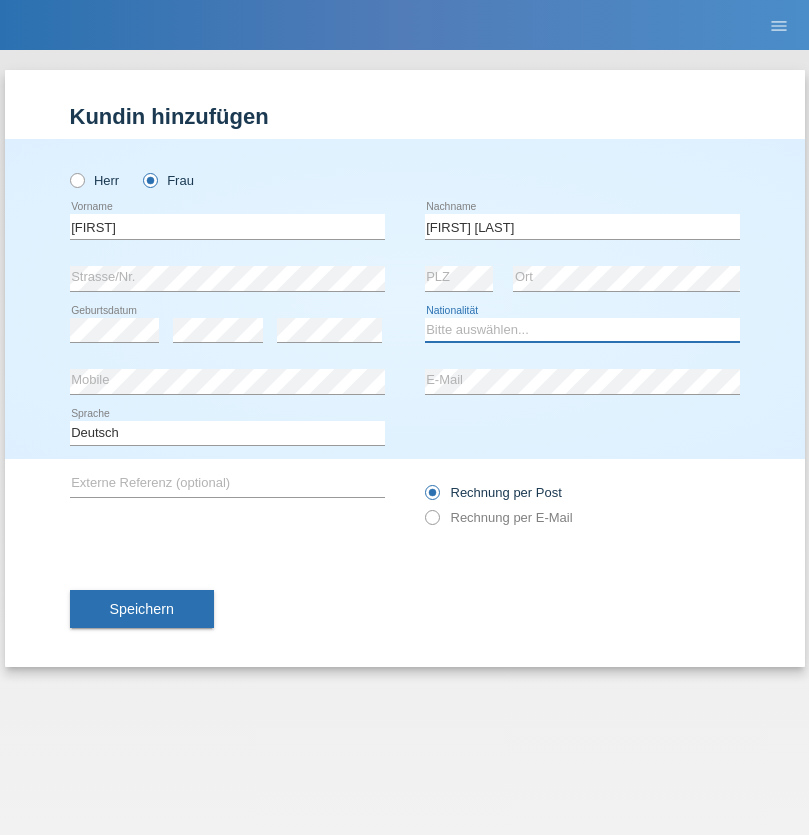 select on "CH" 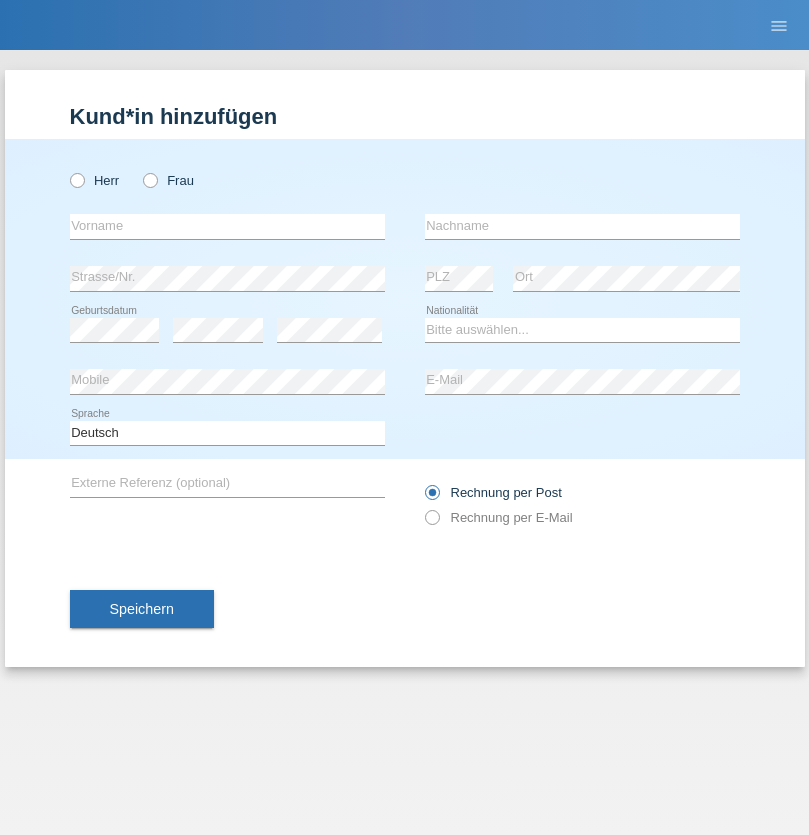 scroll, scrollTop: 0, scrollLeft: 0, axis: both 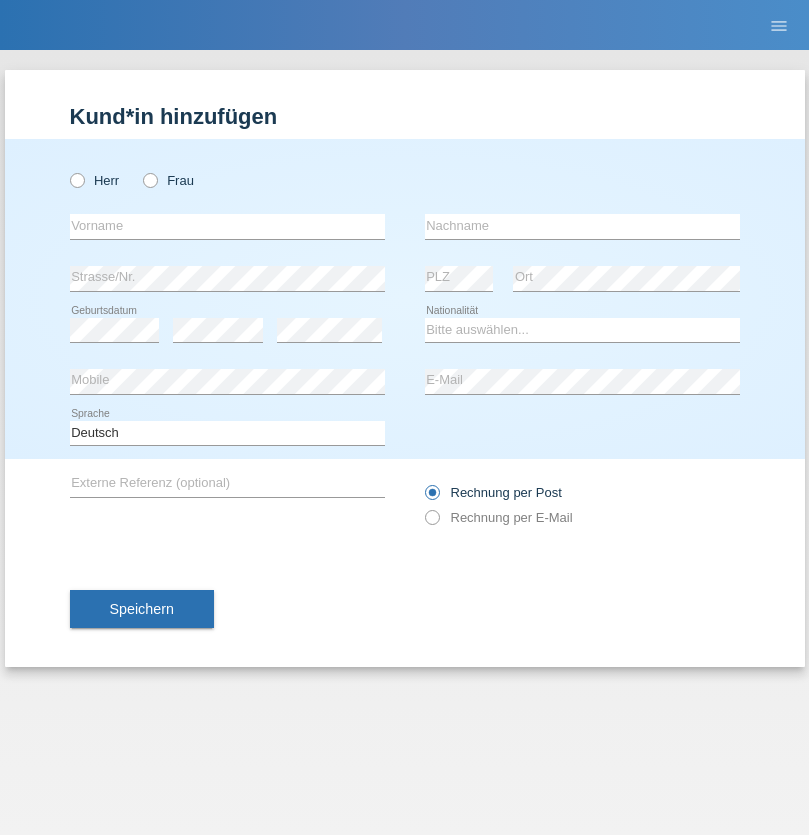 radio on "true" 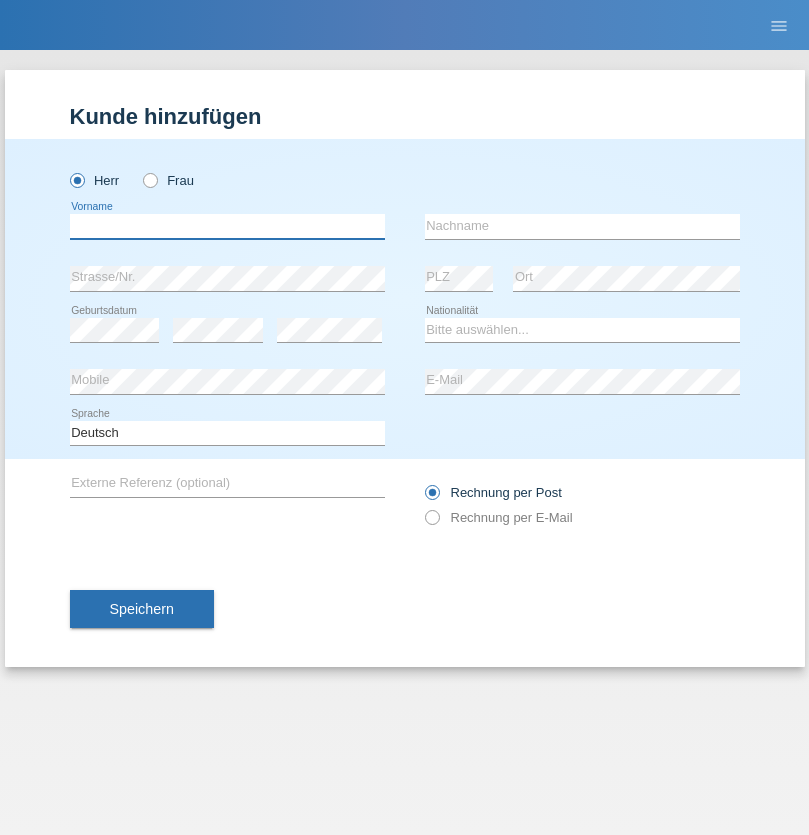 click at bounding box center (227, 226) 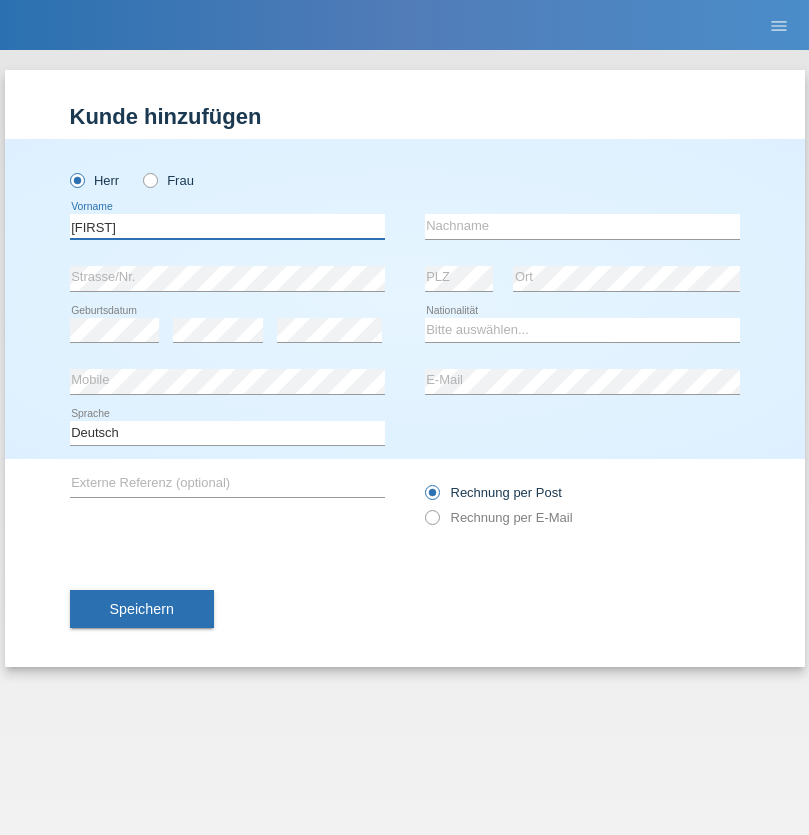 type on "Sascha" 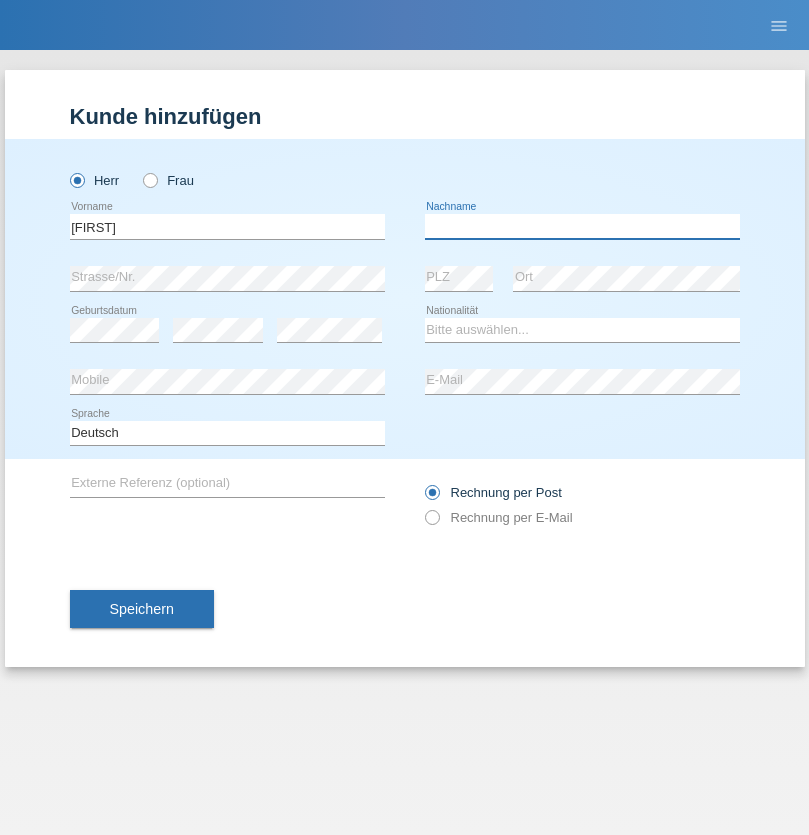 click at bounding box center [582, 226] 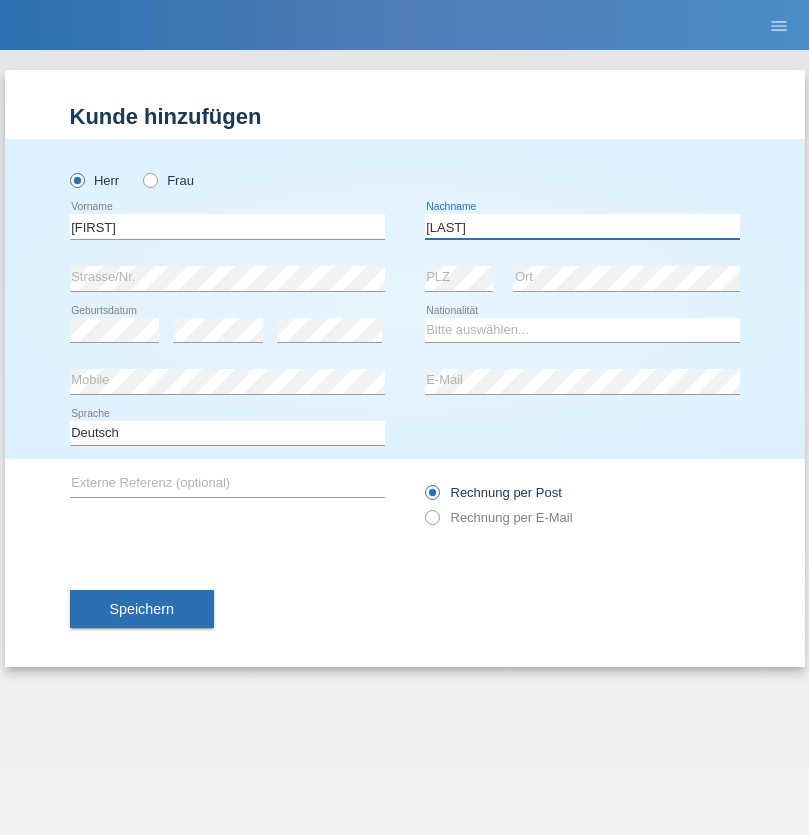 type on "Kurz" 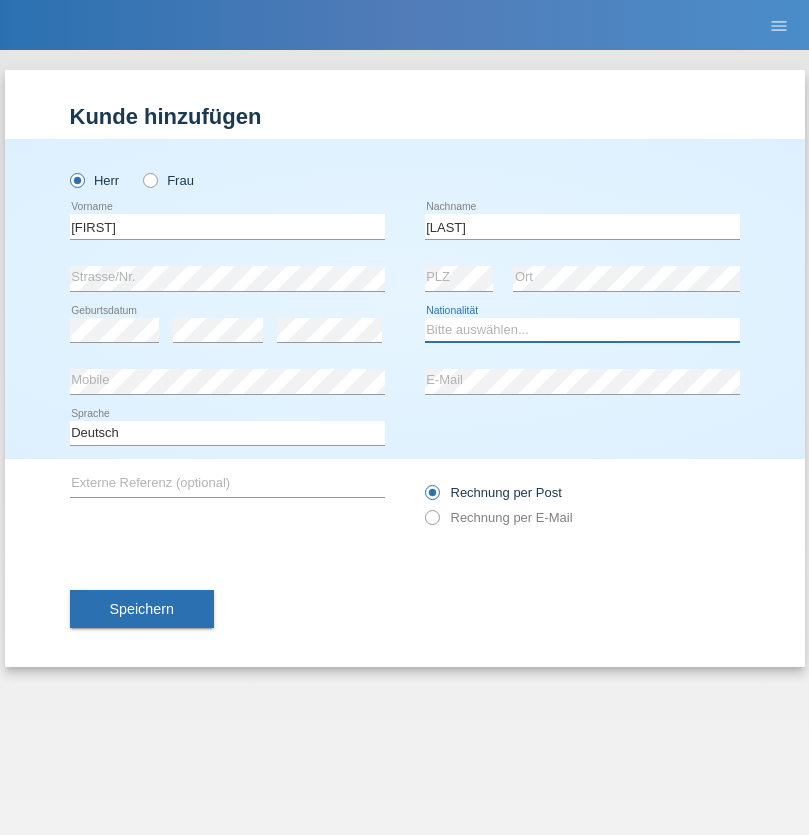 select on "CH" 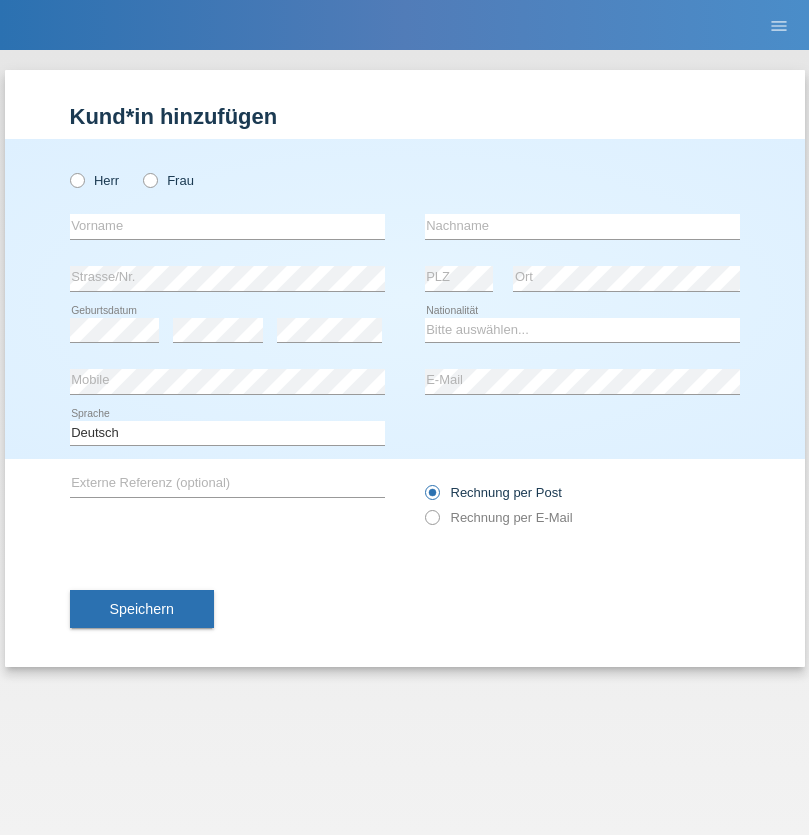 scroll, scrollTop: 0, scrollLeft: 0, axis: both 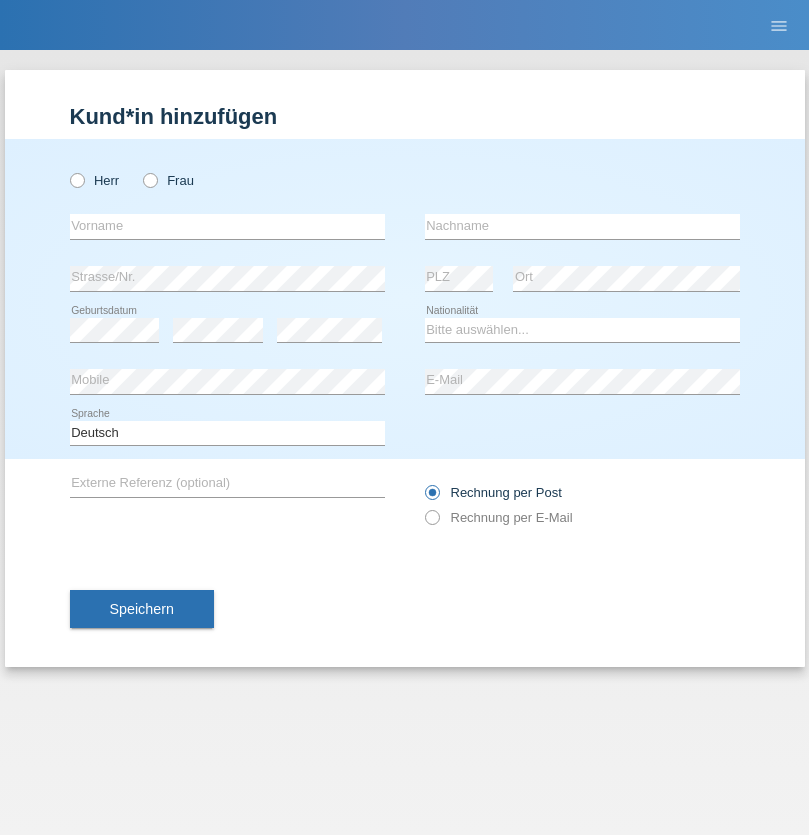 radio on "true" 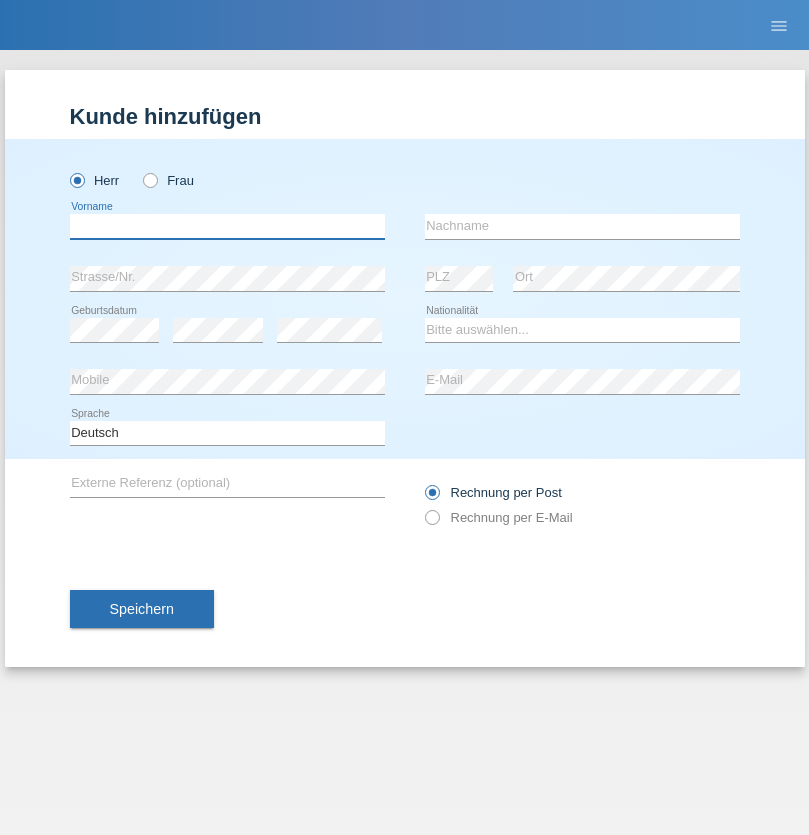 click at bounding box center [227, 226] 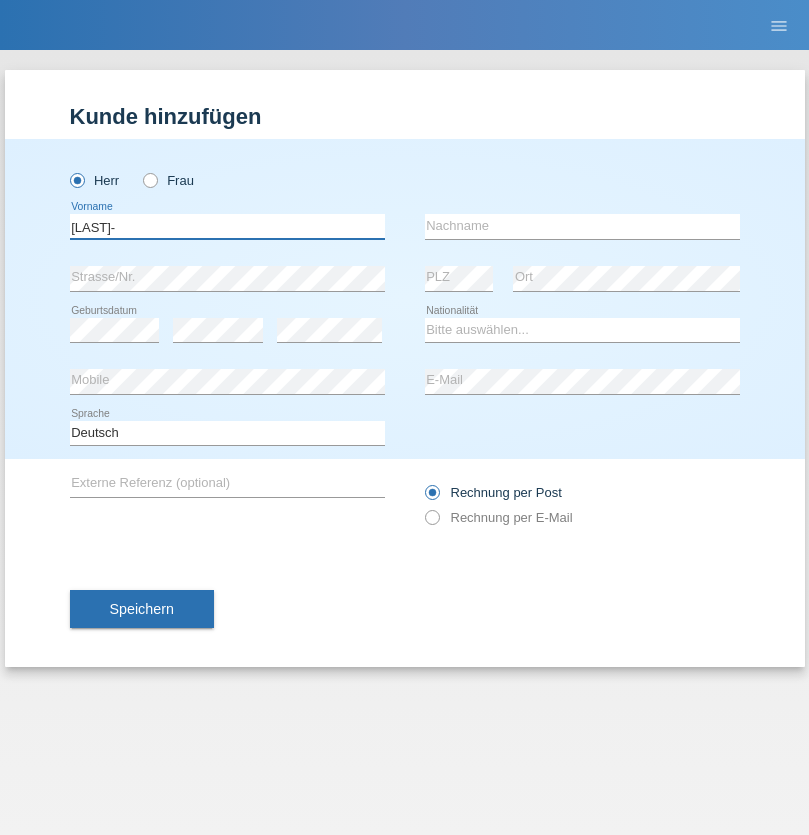 type on "Hans-Ulrich" 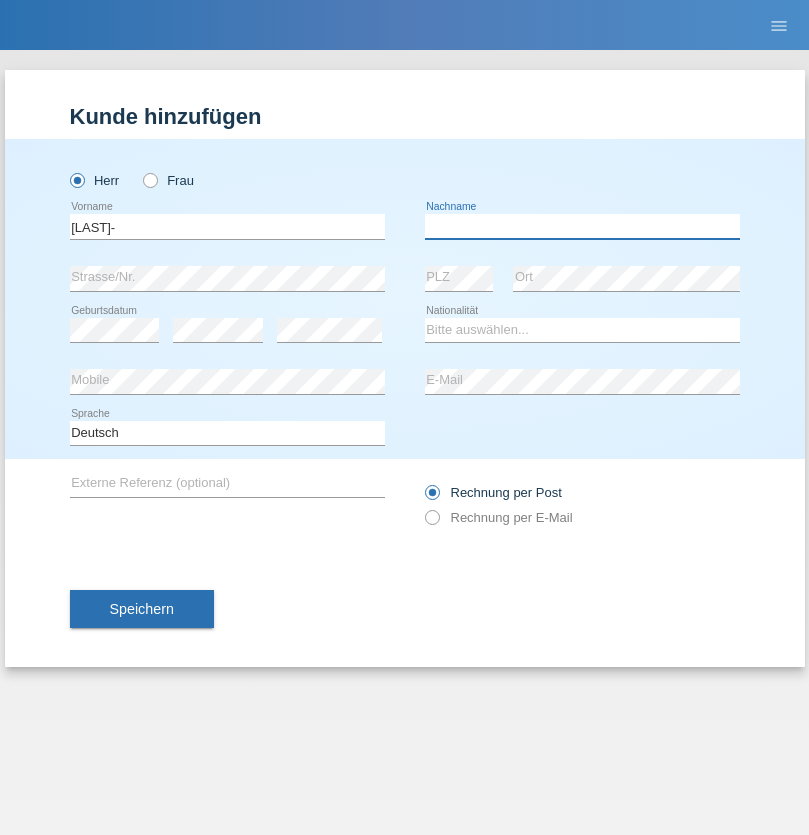 click at bounding box center [582, 226] 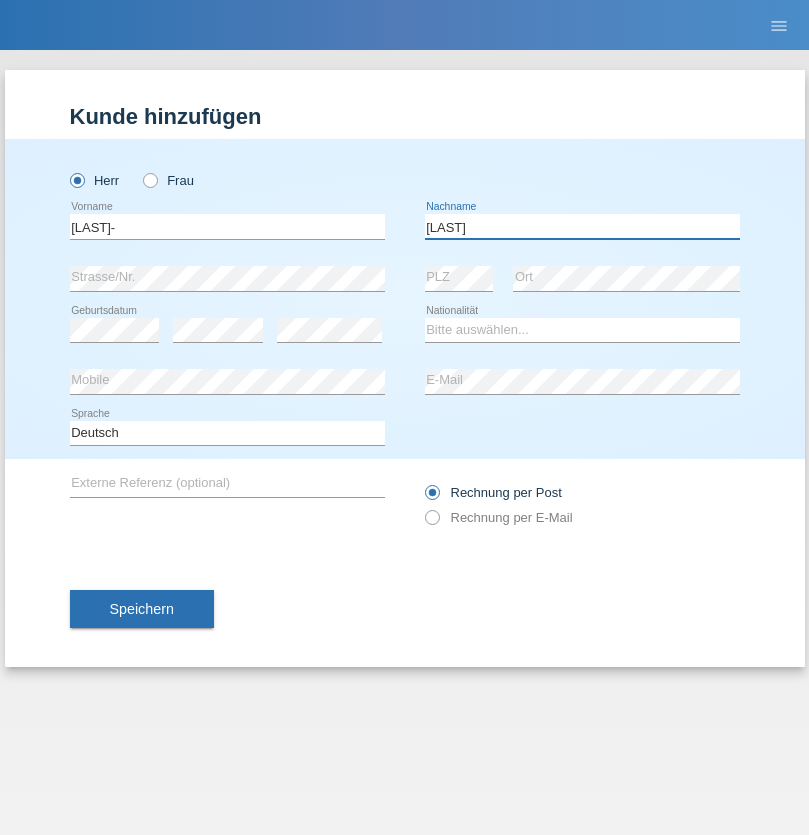 type on "Zwahlen" 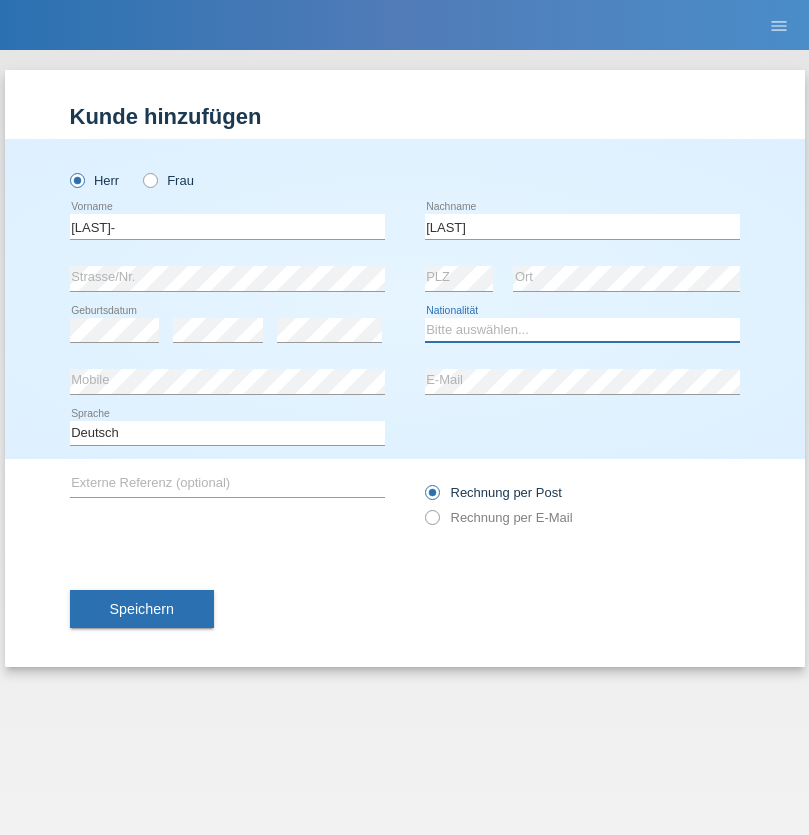 select on "CH" 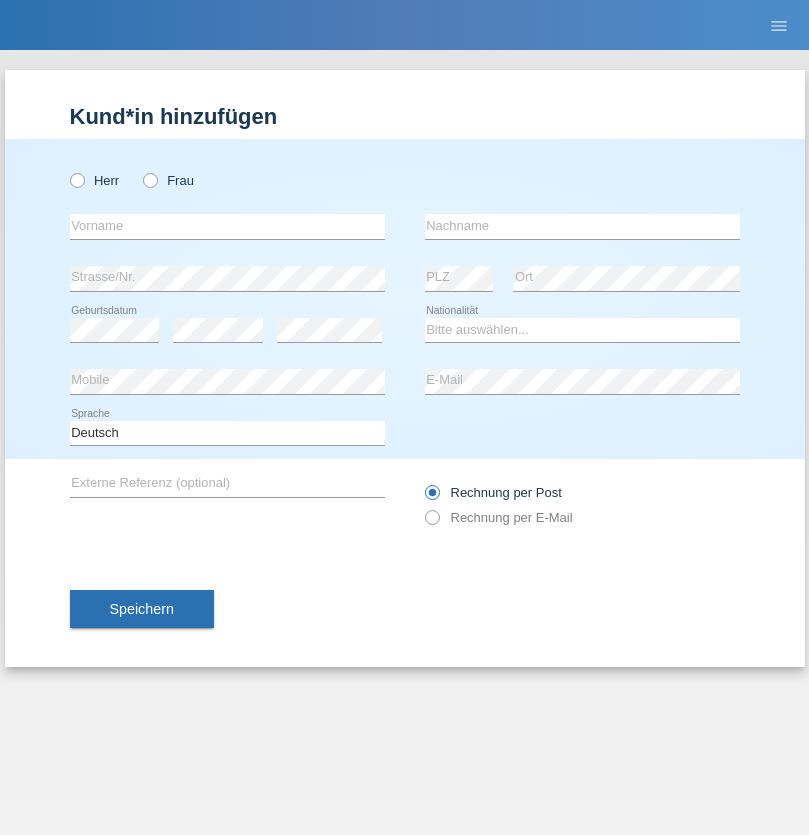 scroll, scrollTop: 0, scrollLeft: 0, axis: both 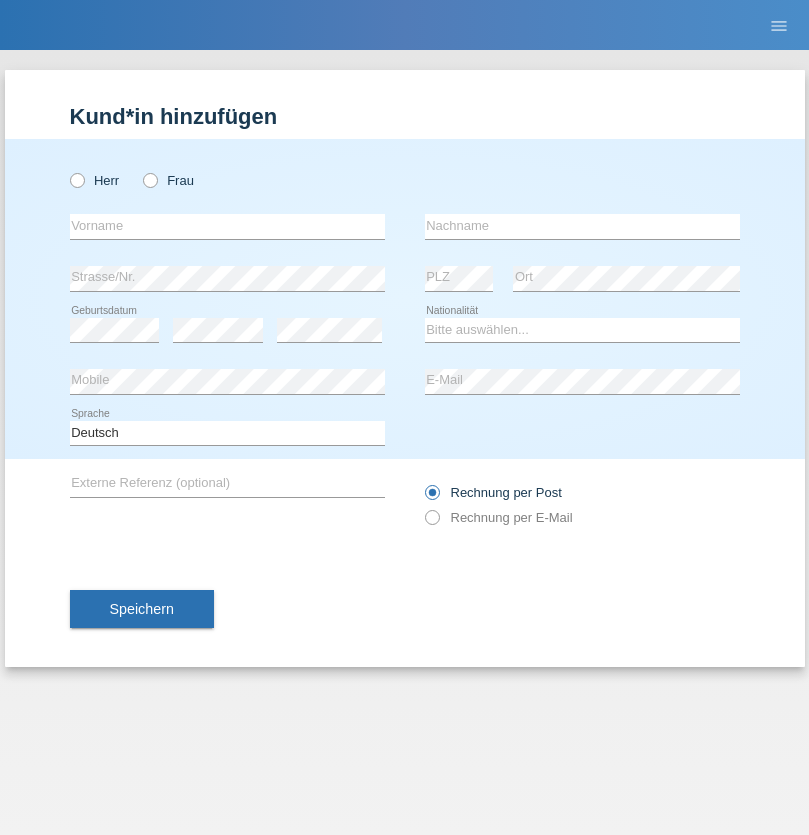 radio on "true" 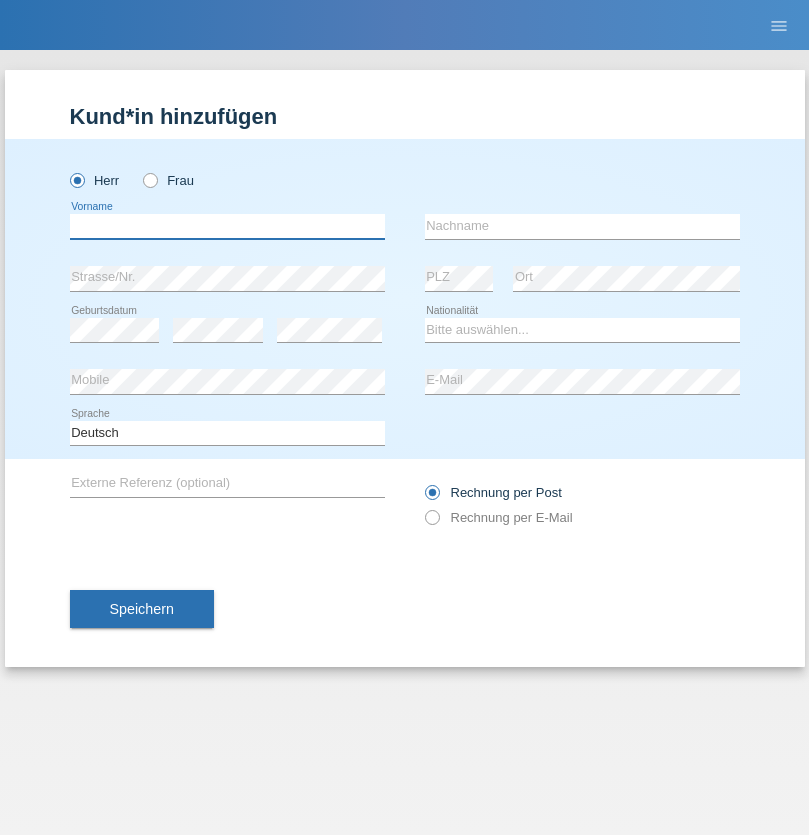 click at bounding box center [227, 226] 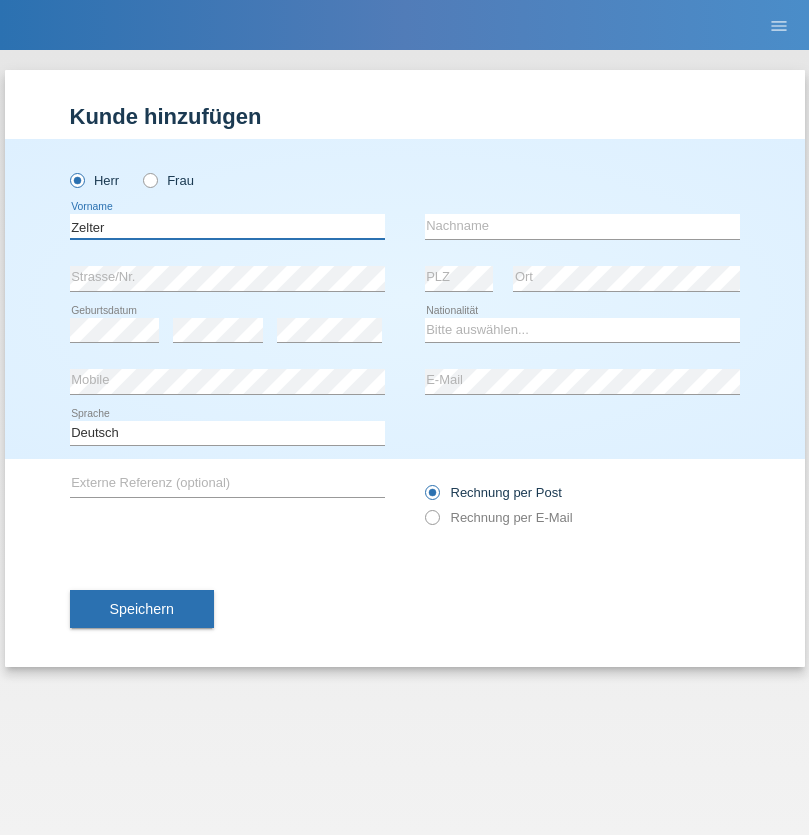 type on "Zelter" 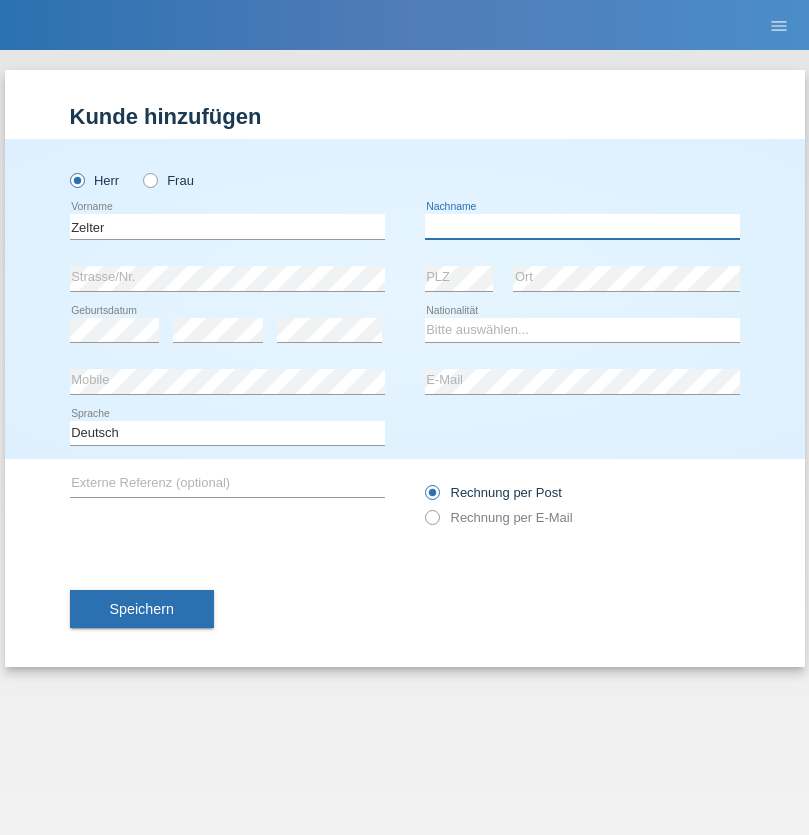 click at bounding box center [582, 226] 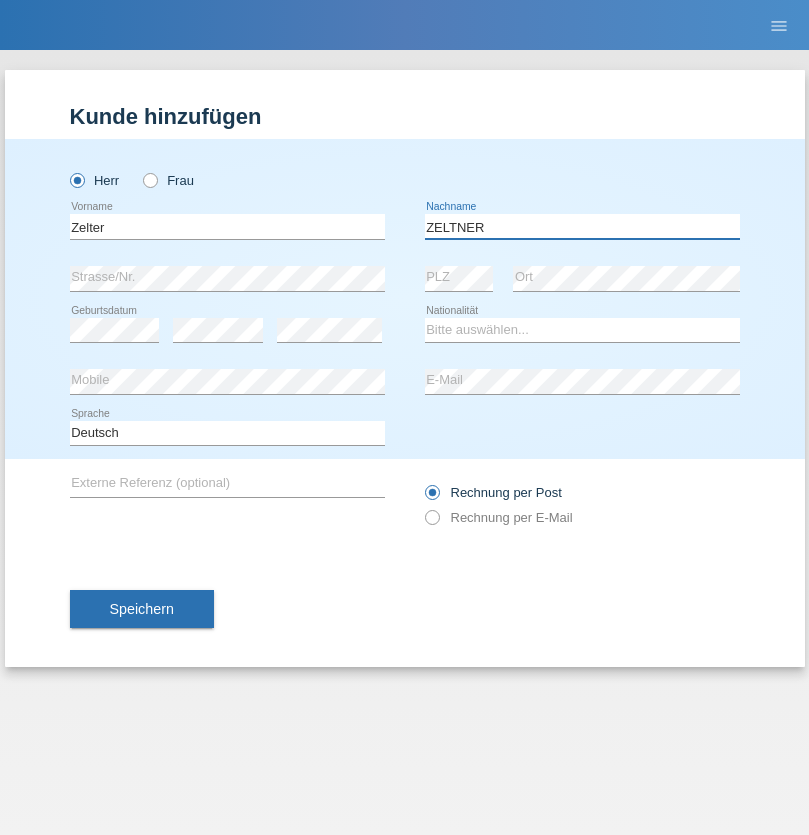 type on "ZELTNER" 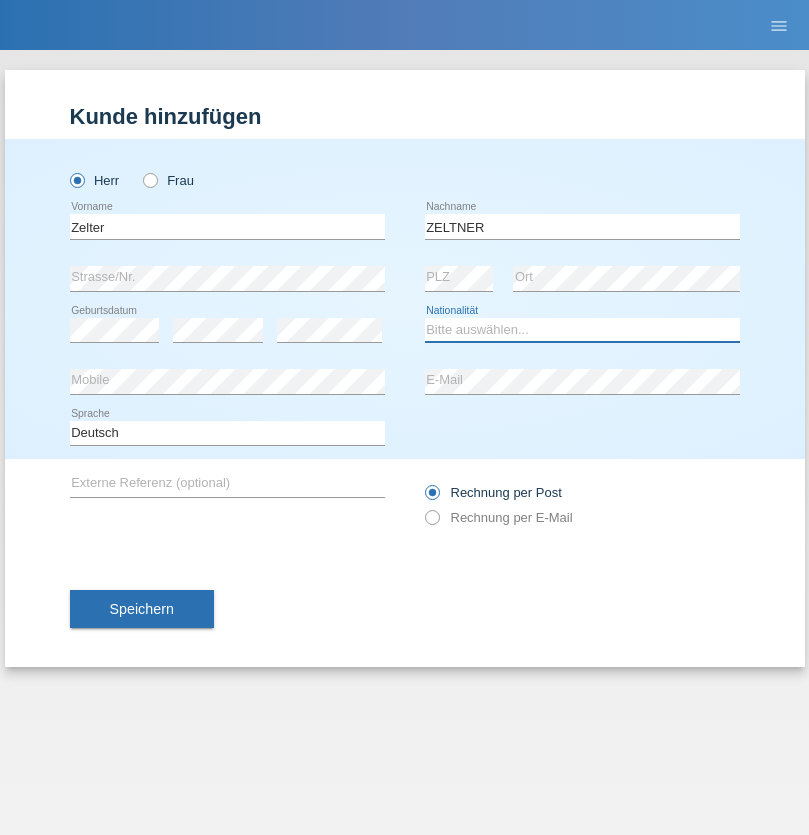 select on "CH" 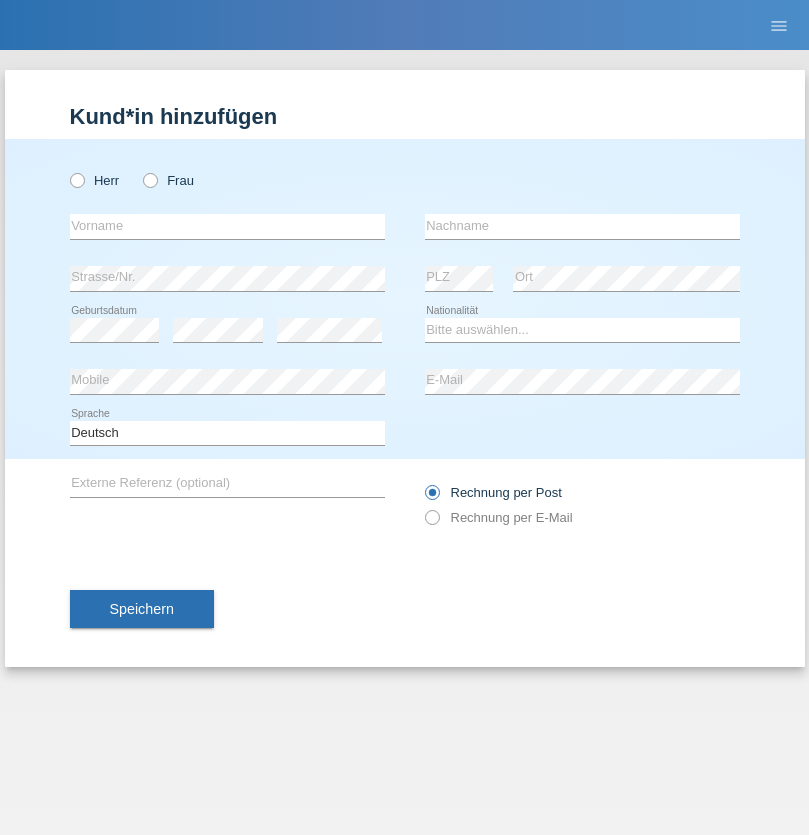 scroll, scrollTop: 0, scrollLeft: 0, axis: both 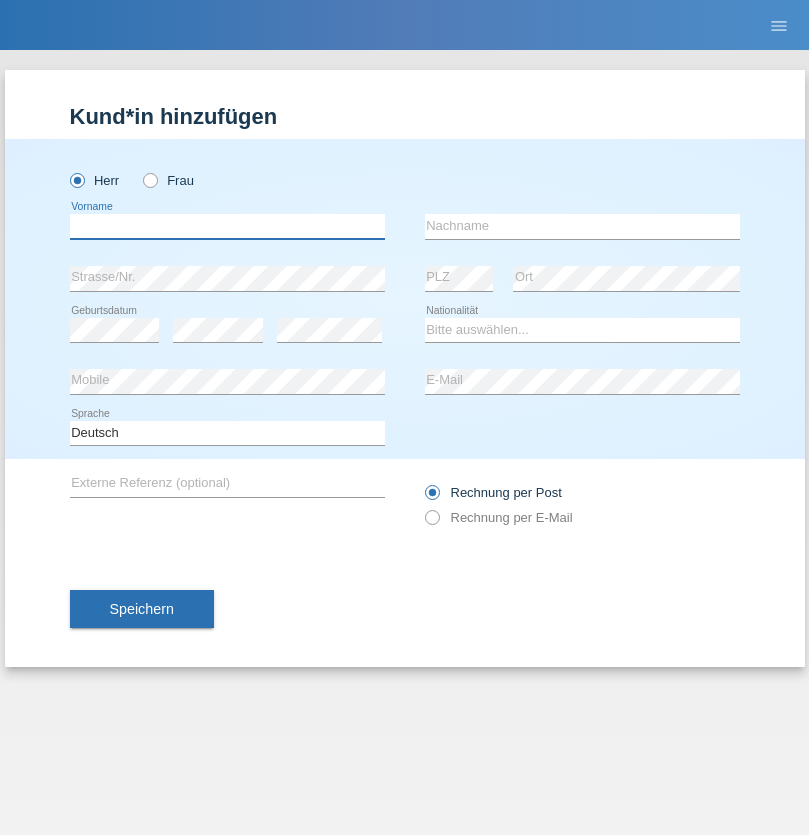 click at bounding box center (227, 226) 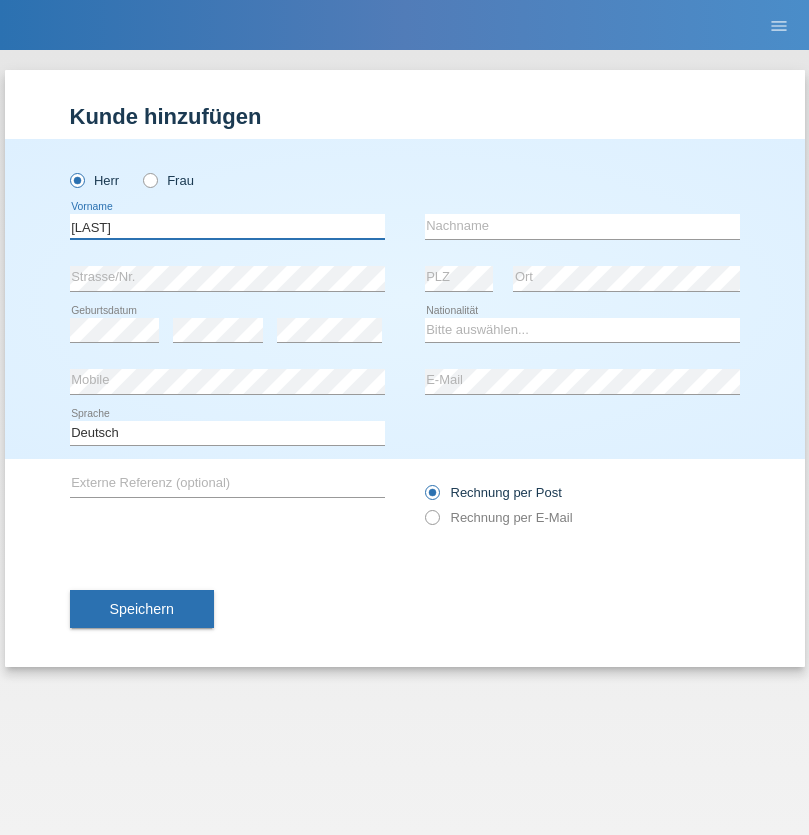 type on "[LAST]" 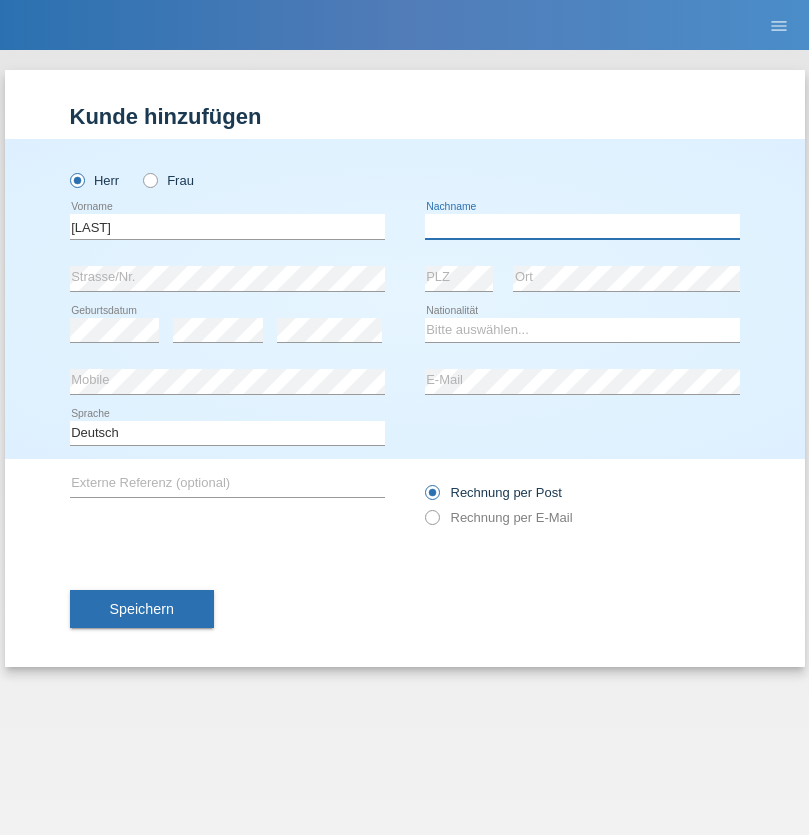 click at bounding box center (582, 226) 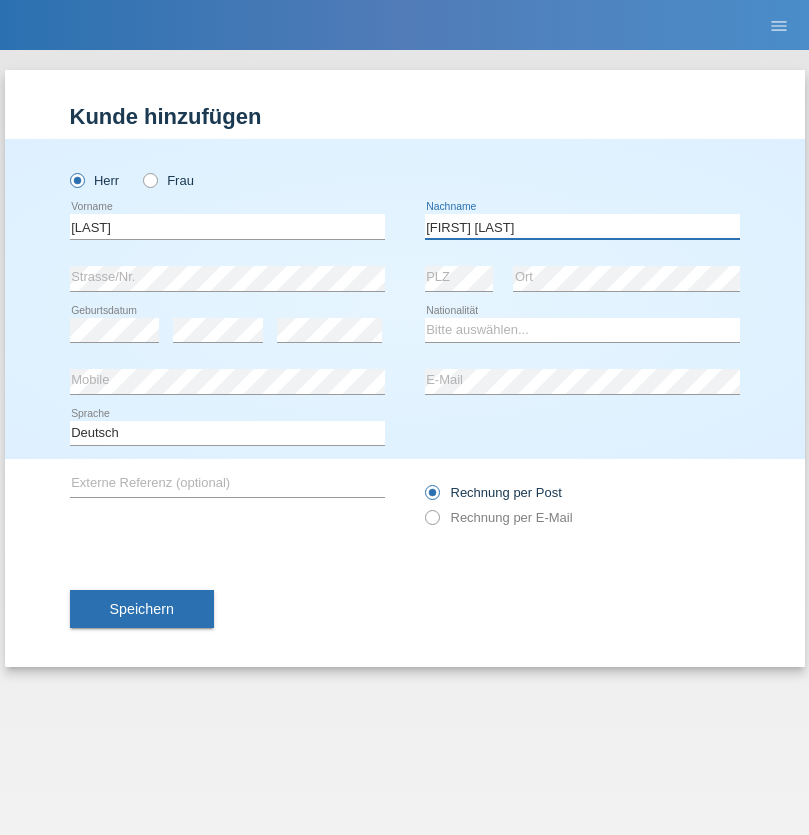 type on "[FIRST] [LAST]" 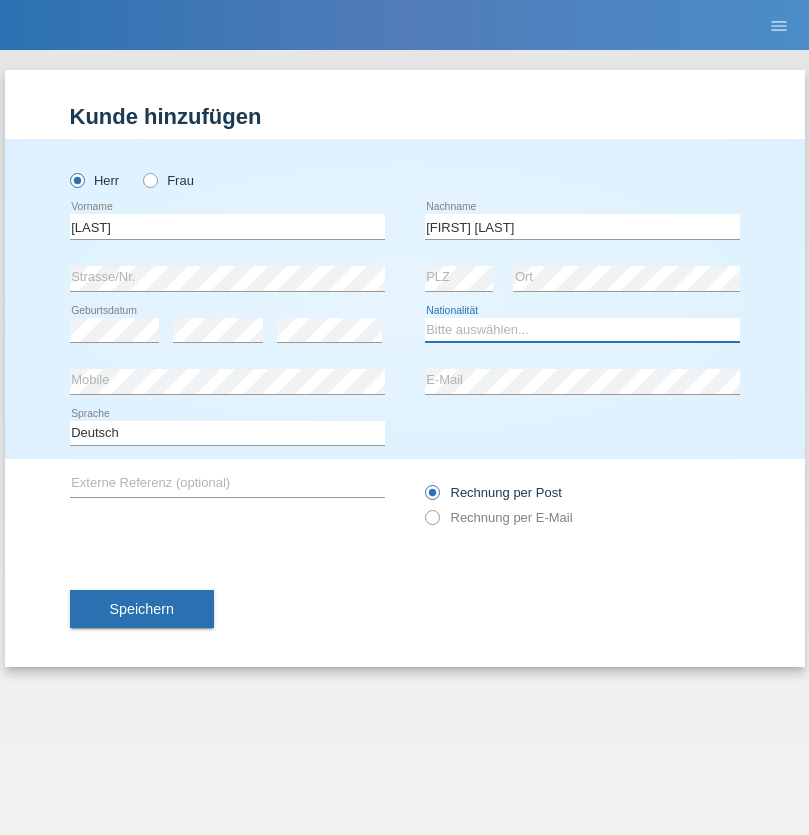 select on "RO" 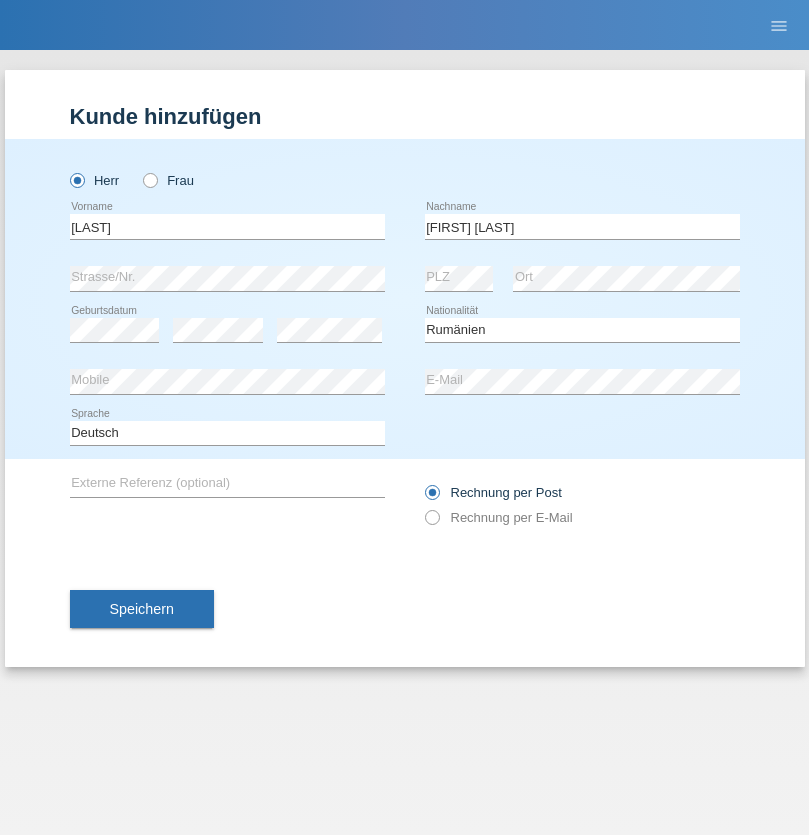 select on "C" 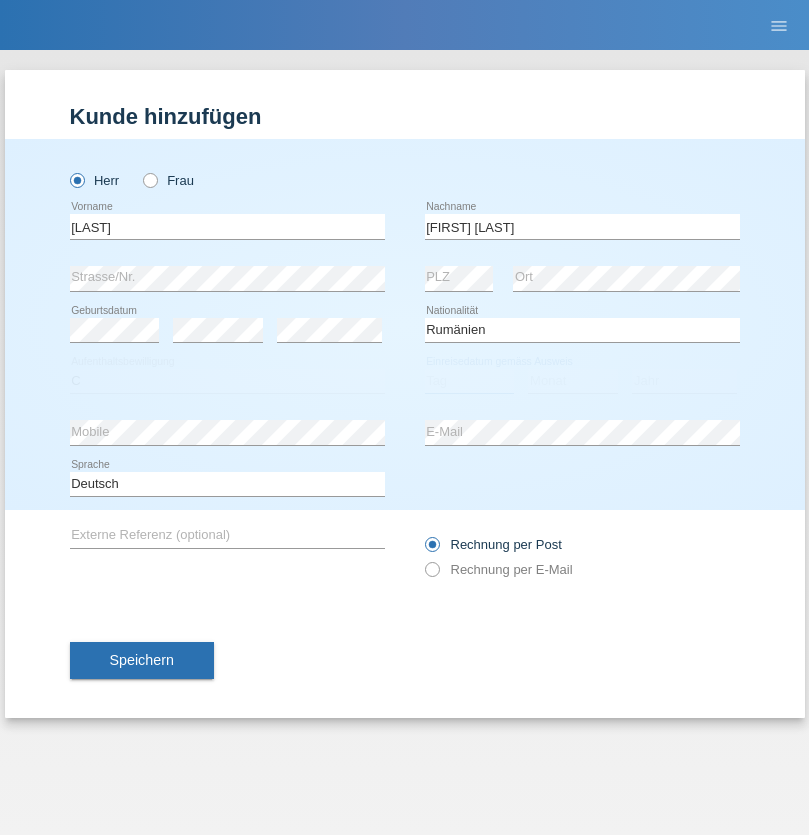select on "20" 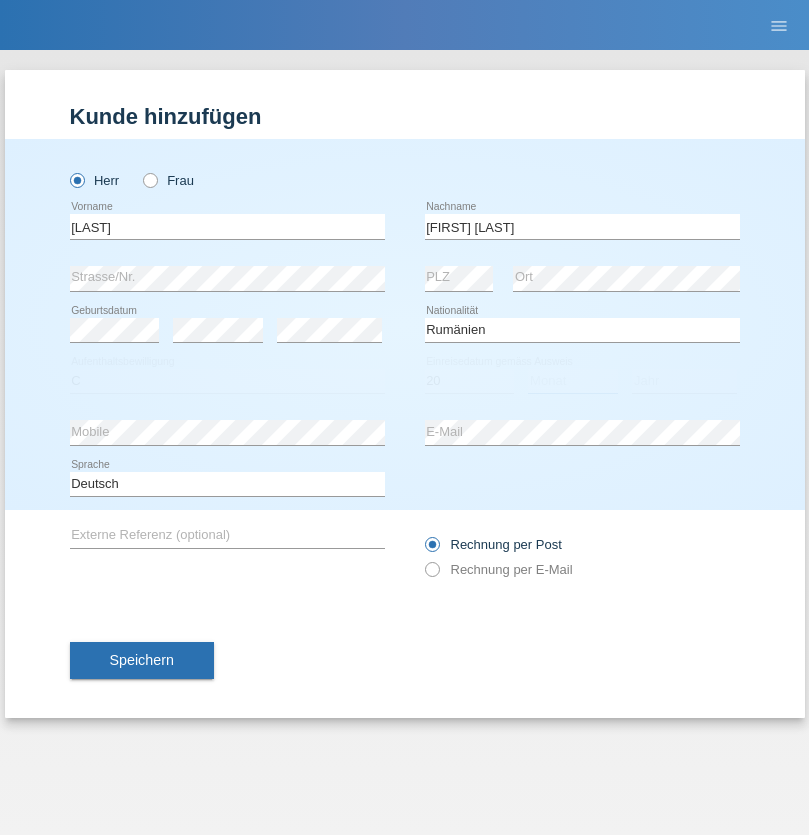 select on "05" 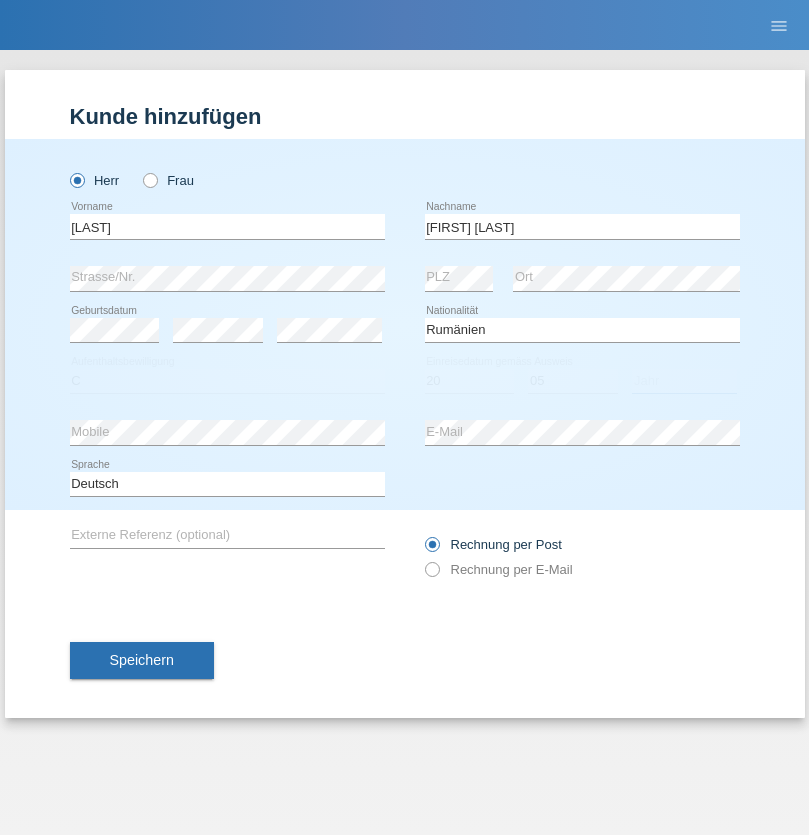 select on "2021" 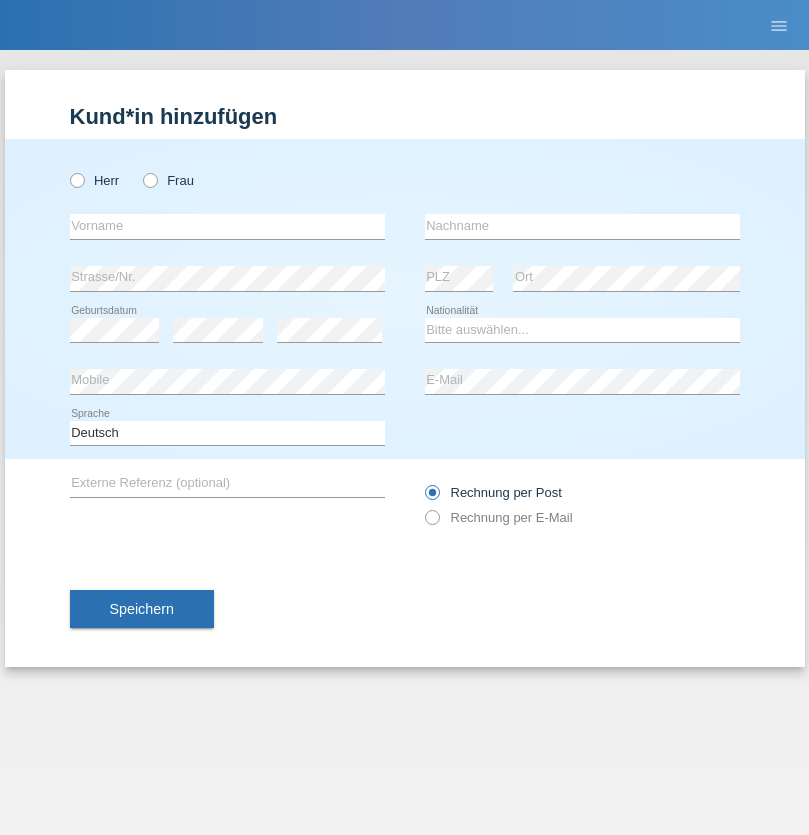 scroll, scrollTop: 0, scrollLeft: 0, axis: both 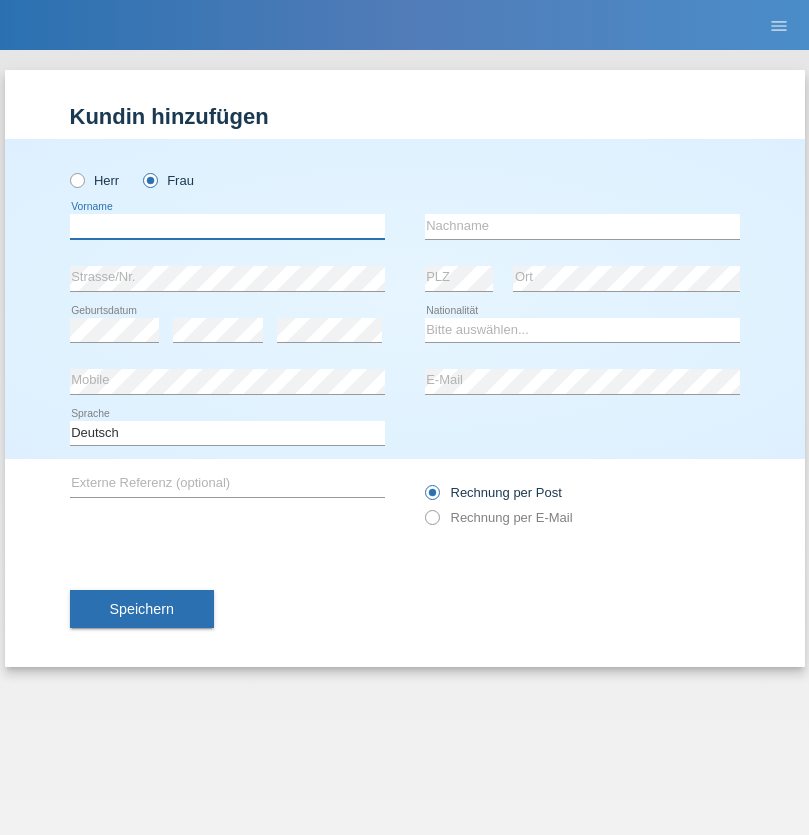 click at bounding box center [227, 226] 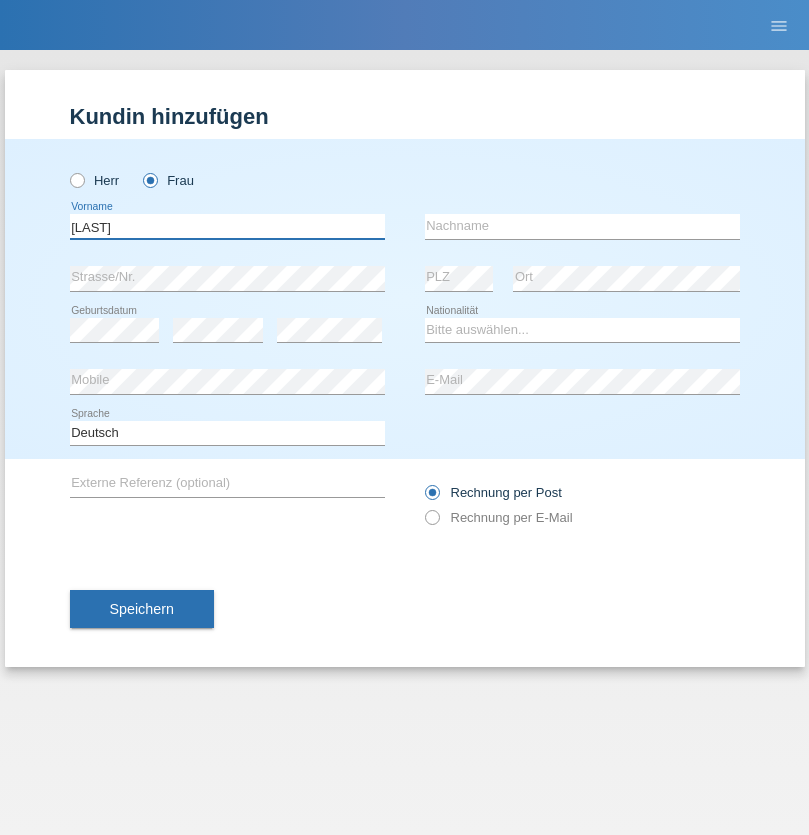 type on "Farkash" 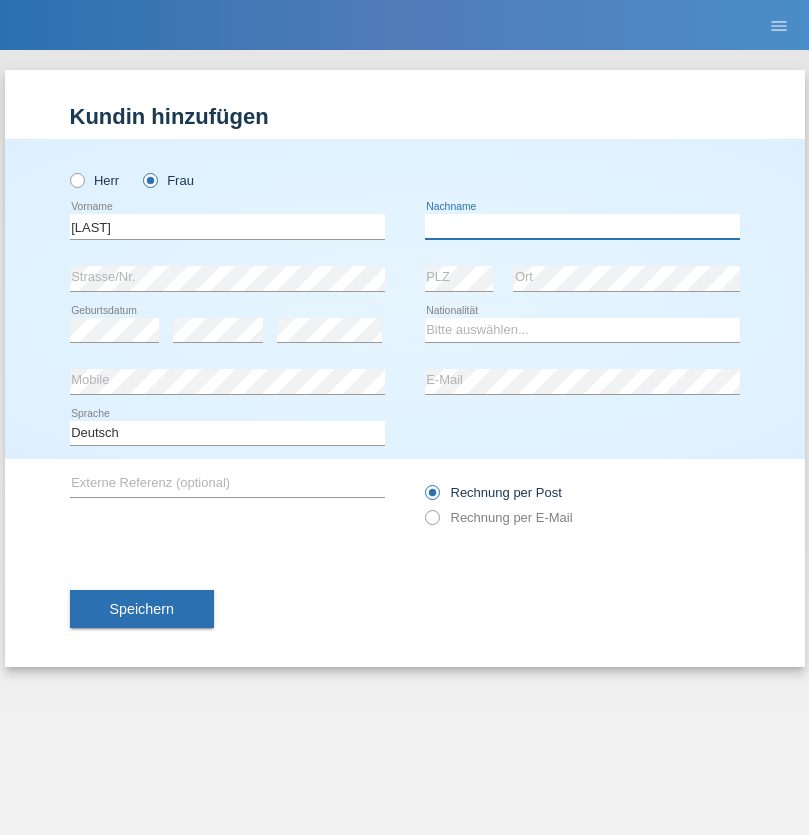 click at bounding box center [582, 226] 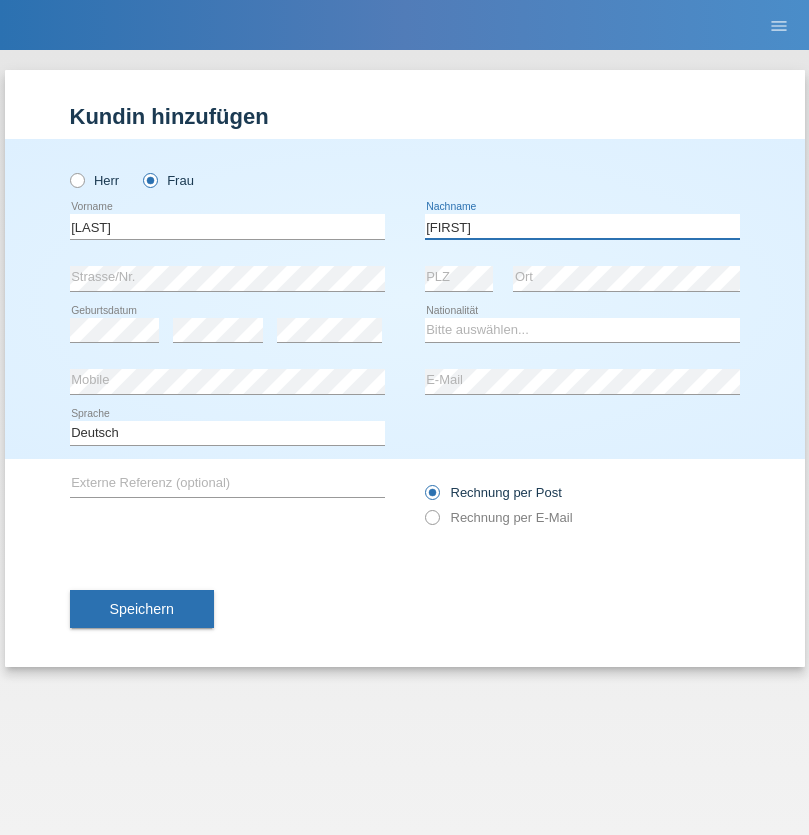 type on "Jolana" 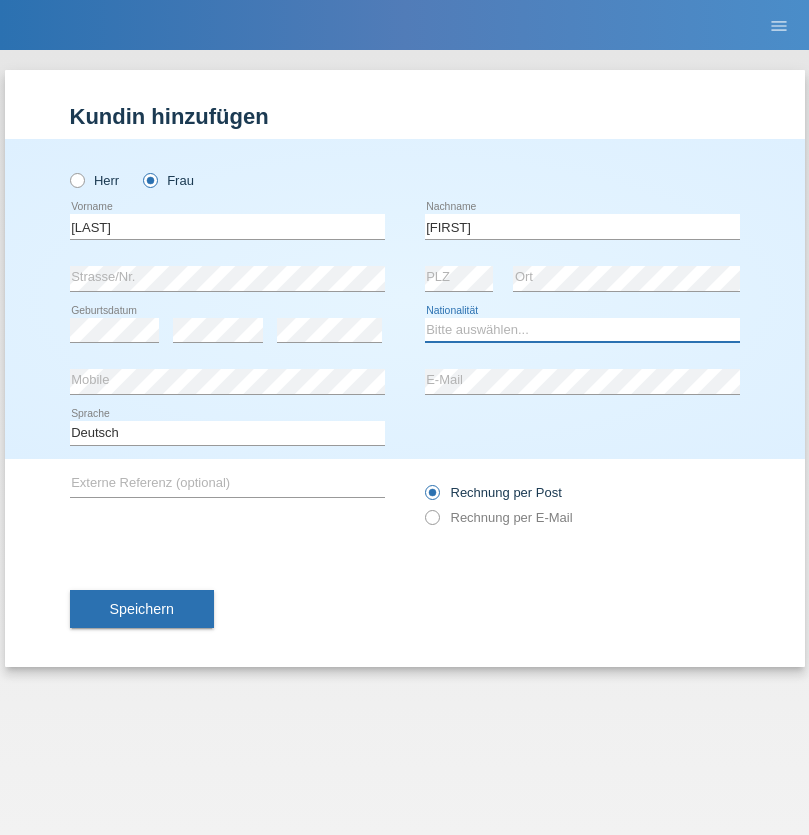 select on "UA" 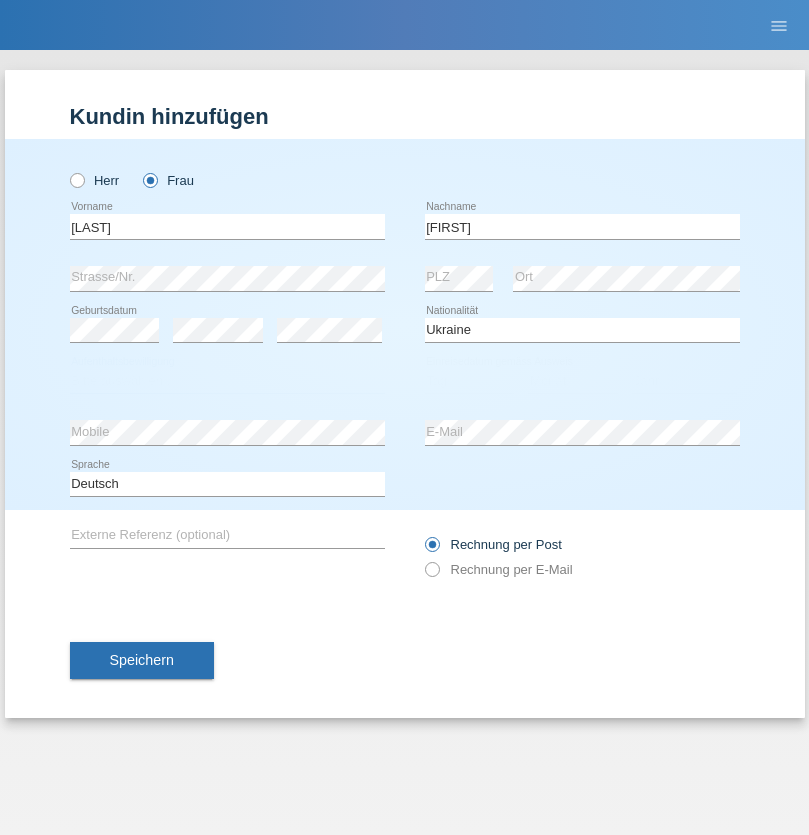 select on "C" 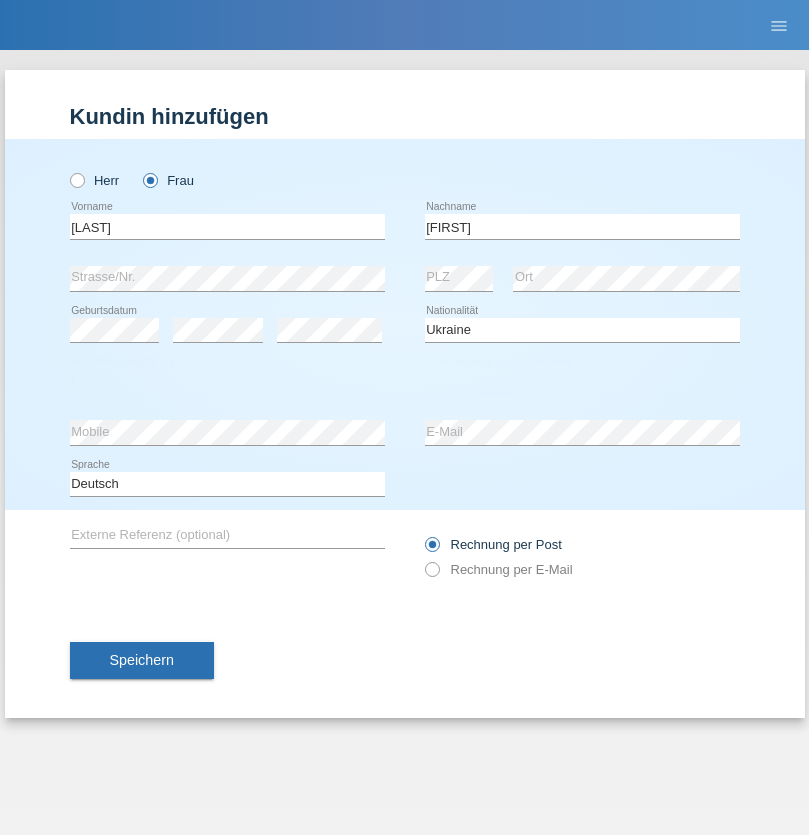 select on "01" 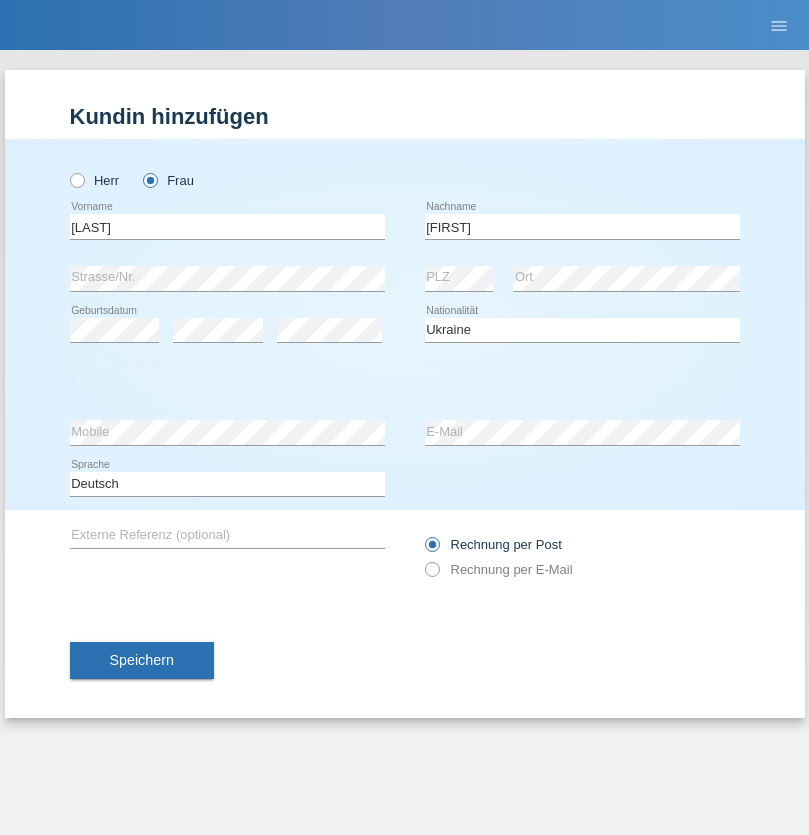 select on "08" 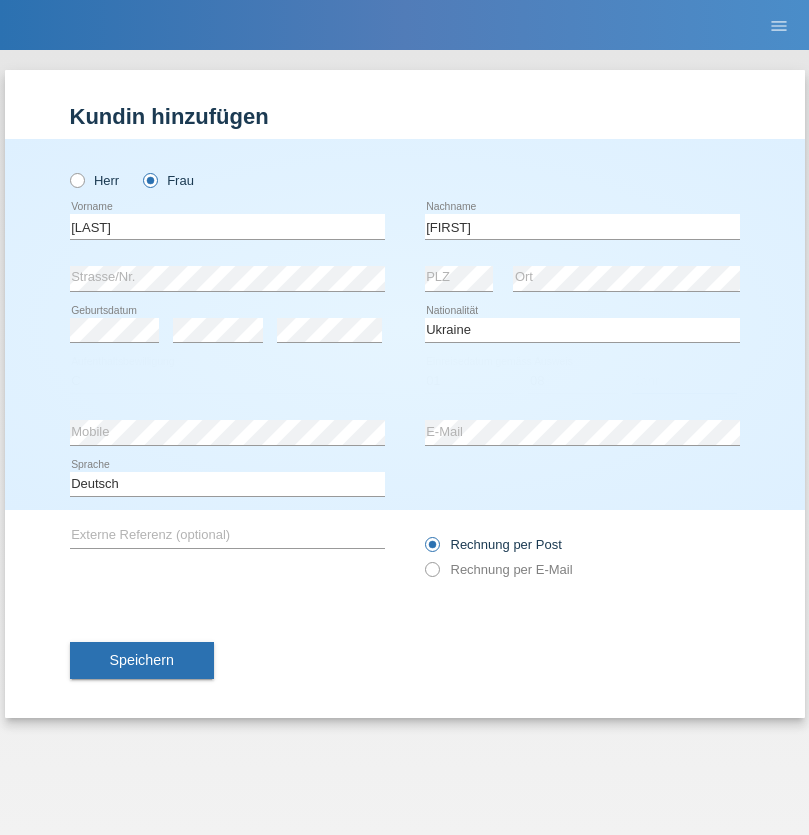 select on "2021" 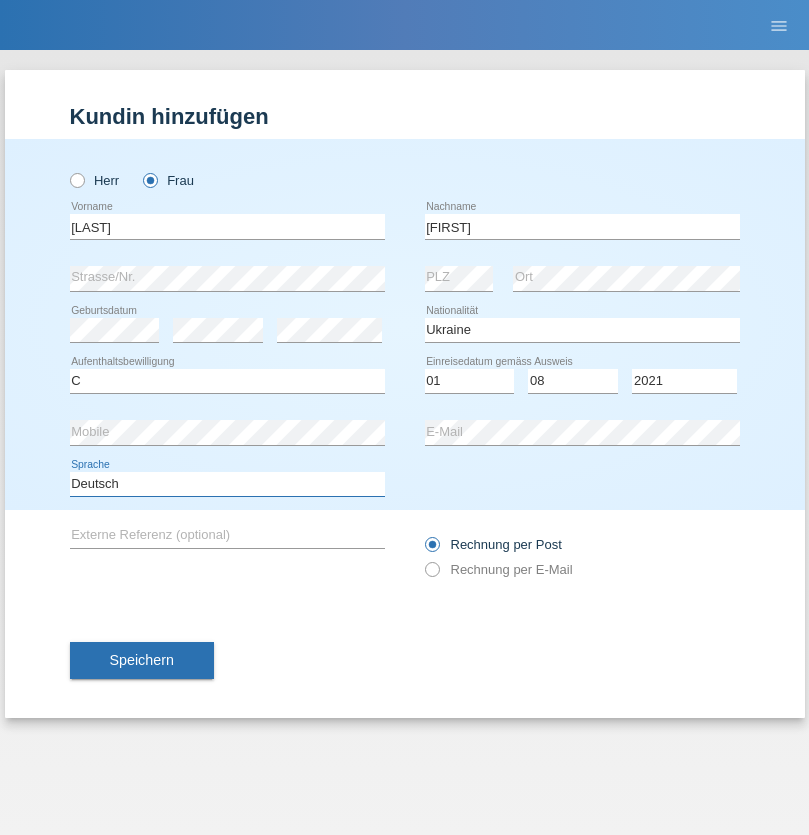 select on "en" 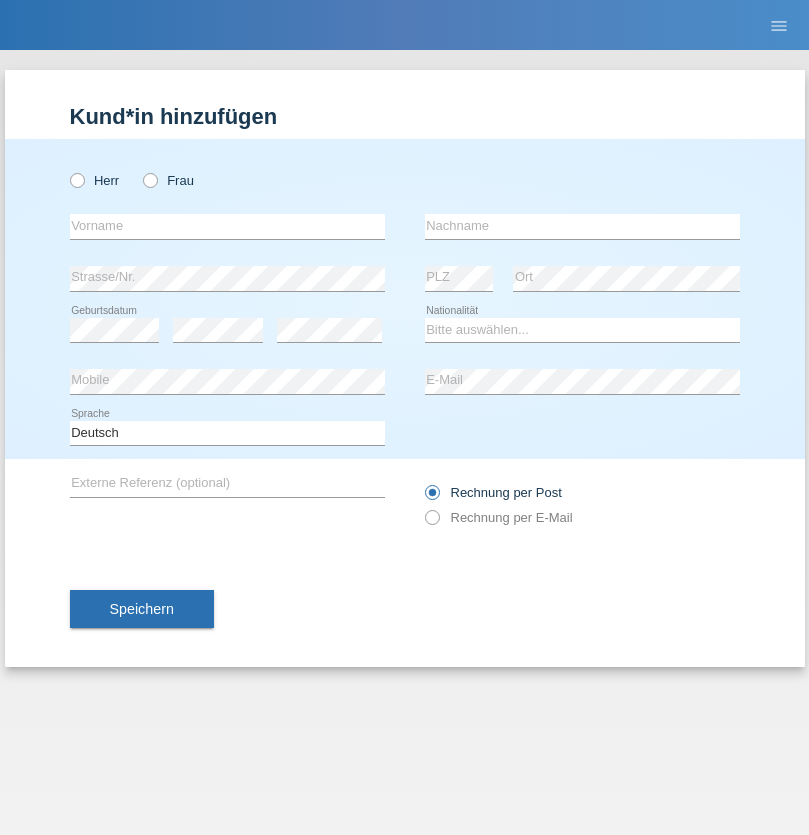 scroll, scrollTop: 0, scrollLeft: 0, axis: both 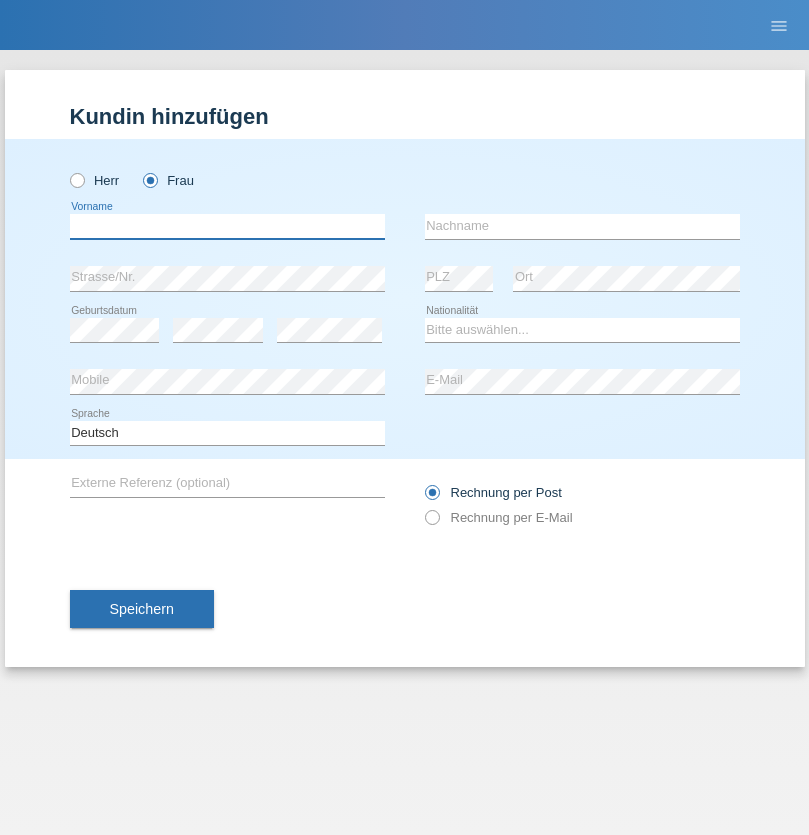 click at bounding box center (227, 226) 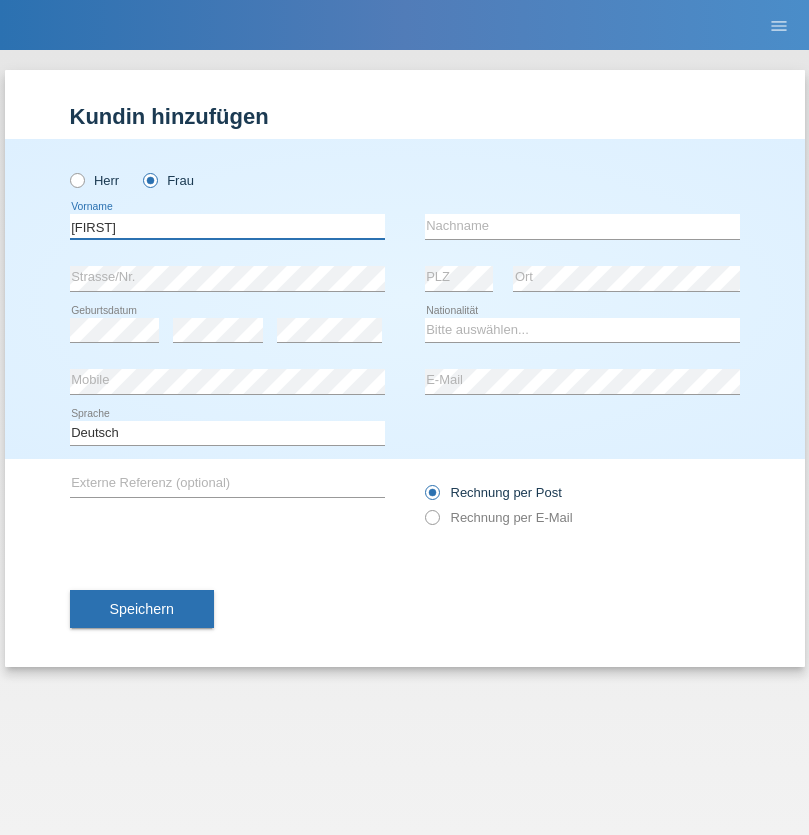 type on "Jaqueline" 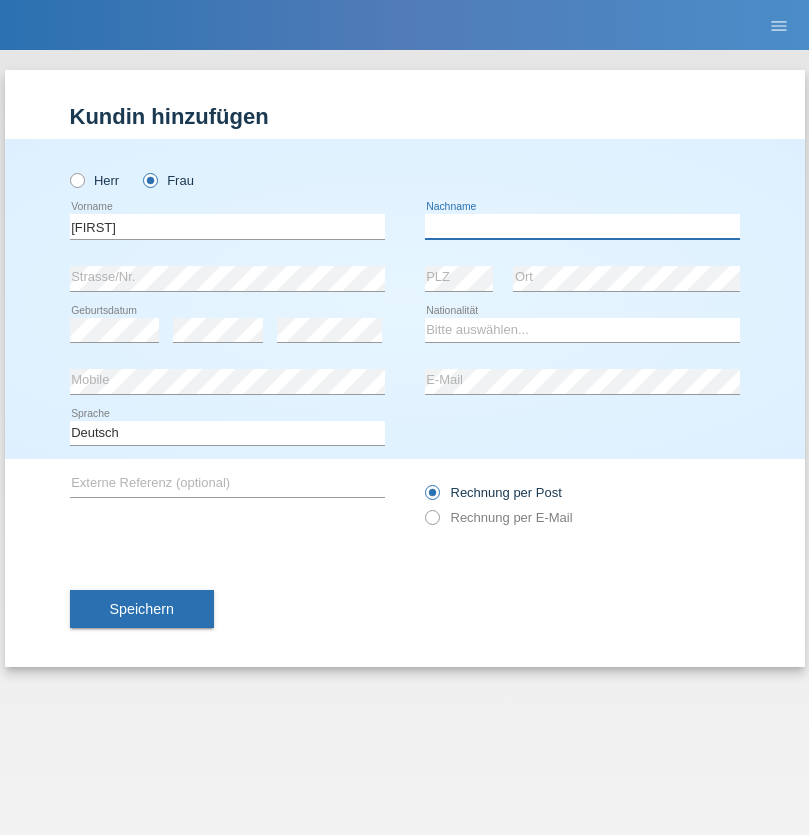 click at bounding box center (582, 226) 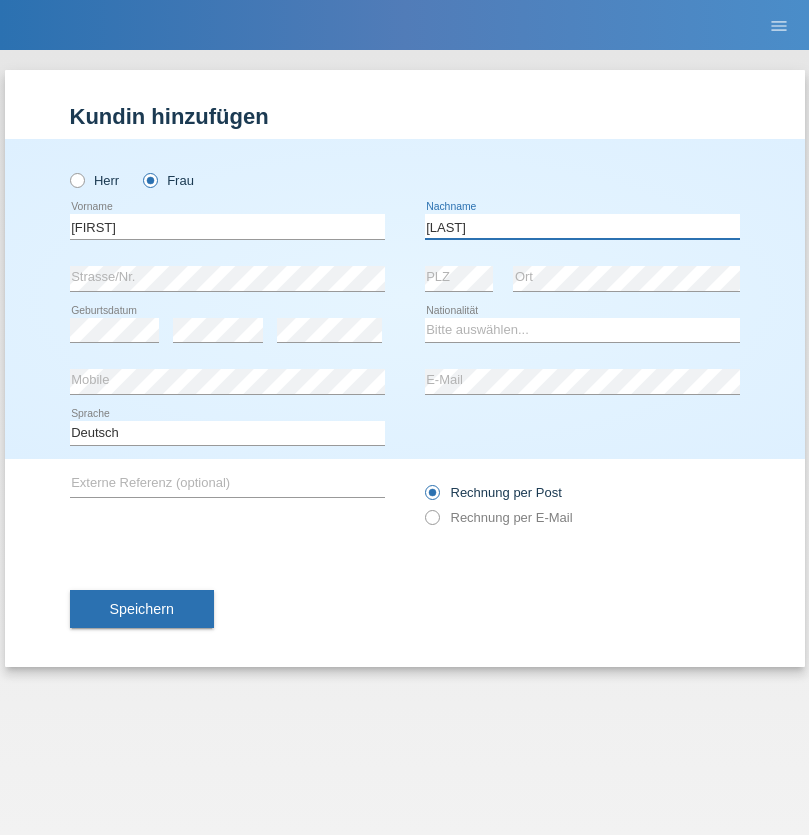 type on "Gjini" 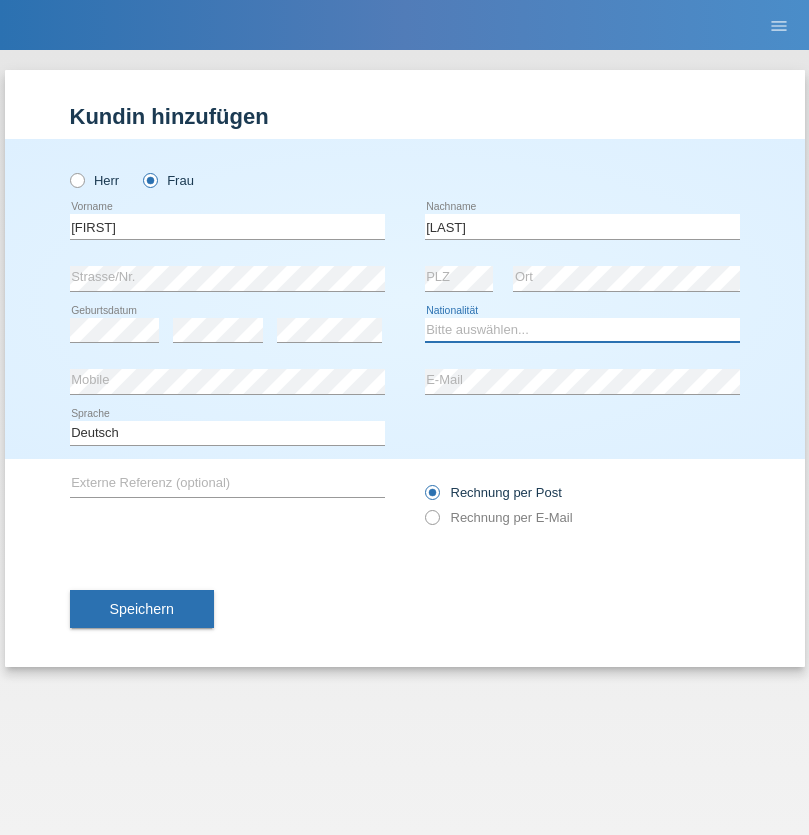 select on "DE" 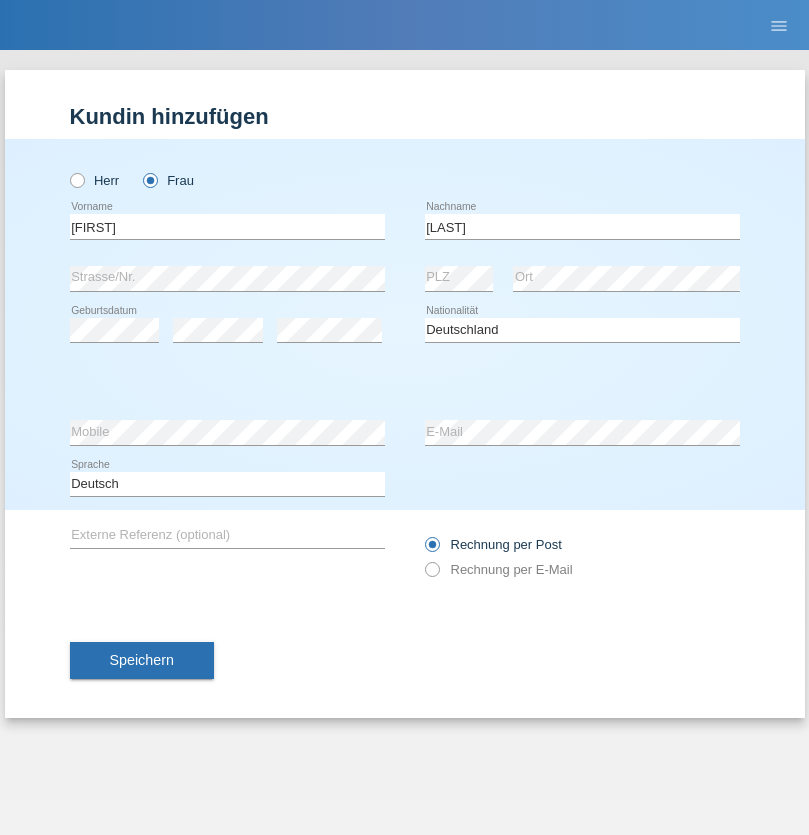 select on "C" 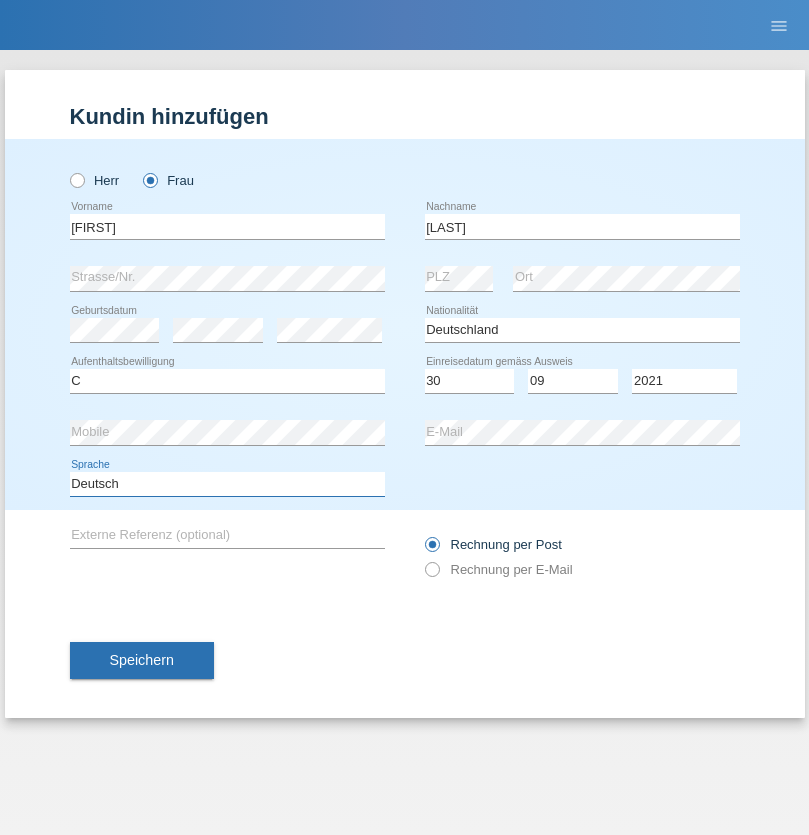 select on "en" 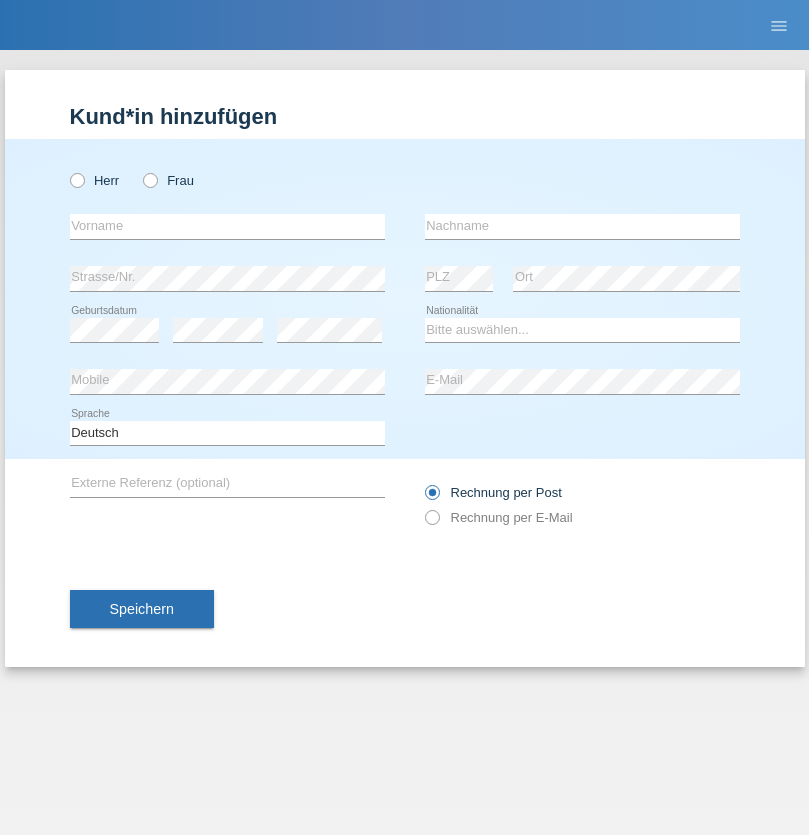 scroll, scrollTop: 0, scrollLeft: 0, axis: both 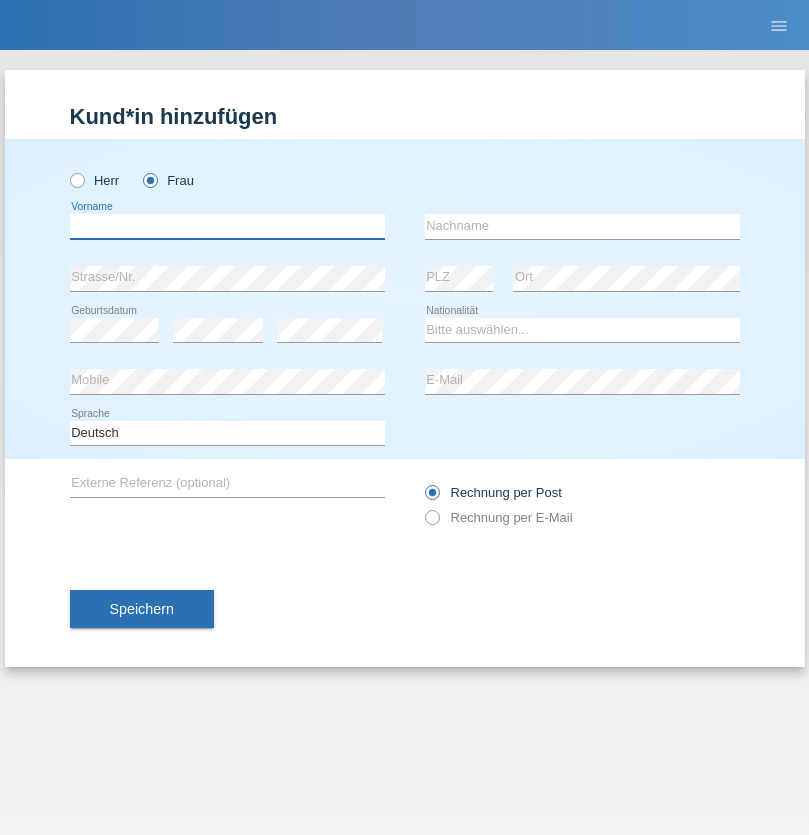 click at bounding box center (227, 226) 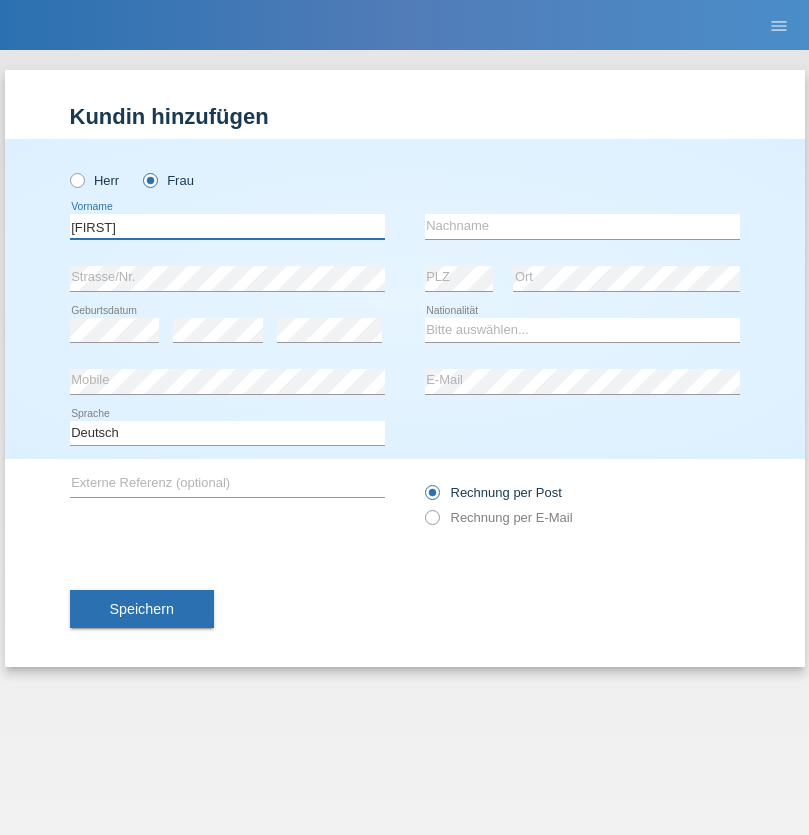 type on "[FIRST]" 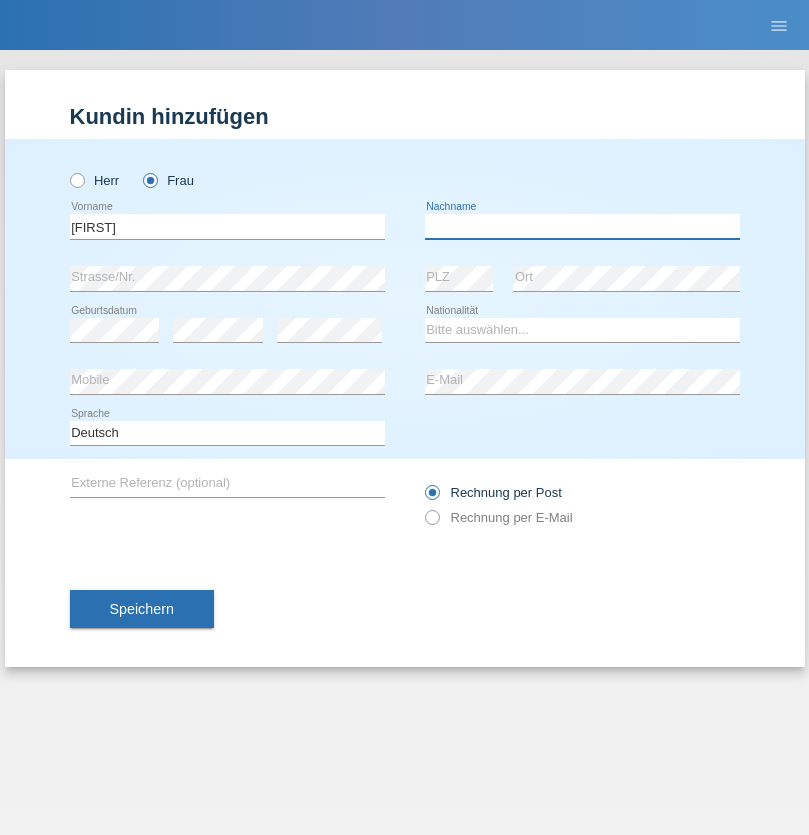 click at bounding box center (582, 226) 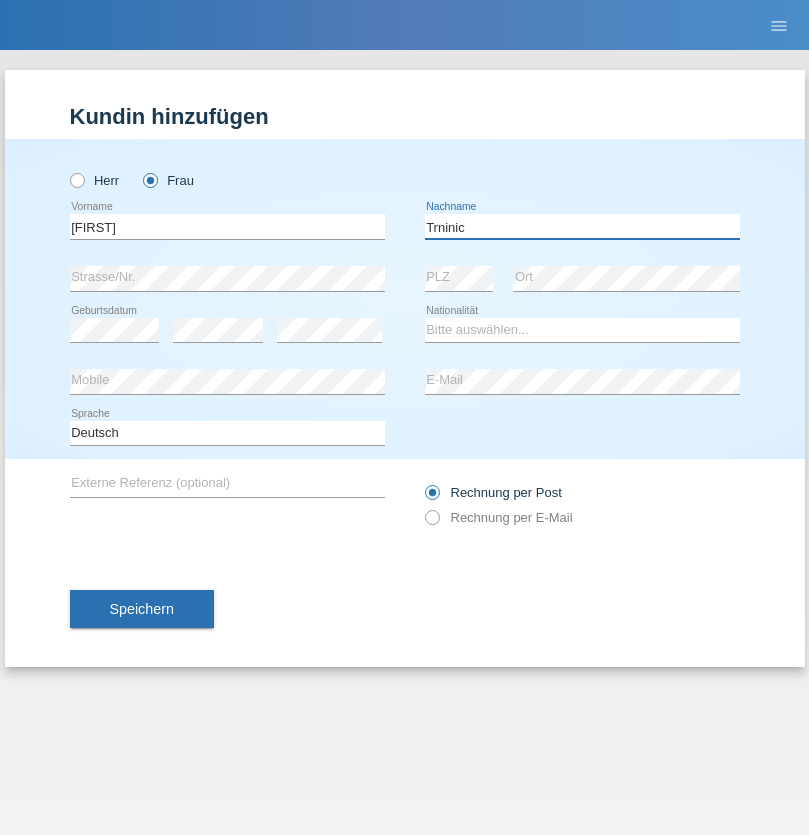 type on "Trninic" 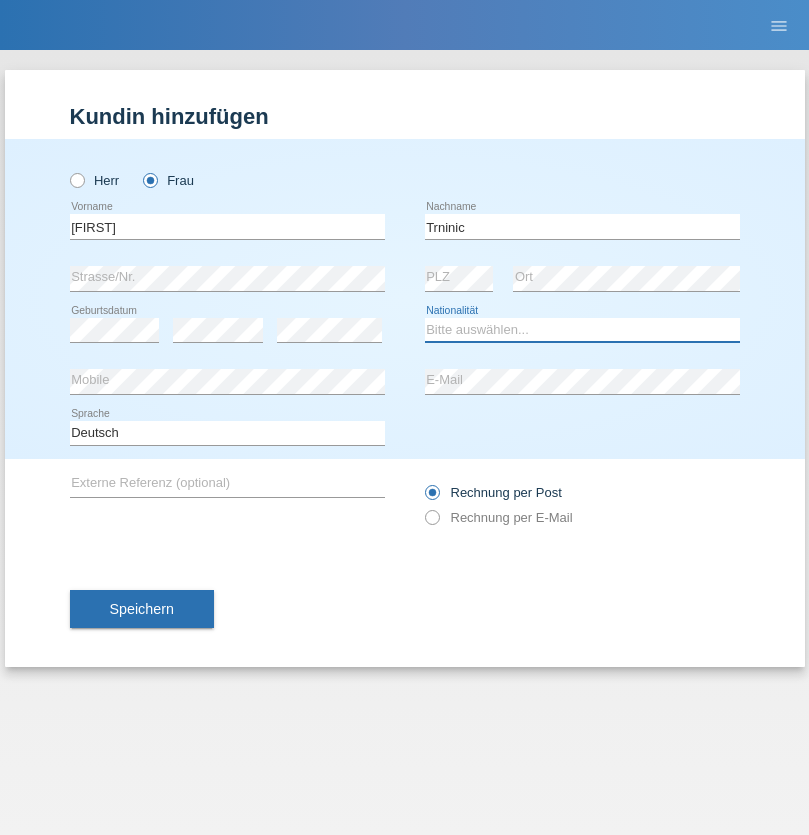 select on "HR" 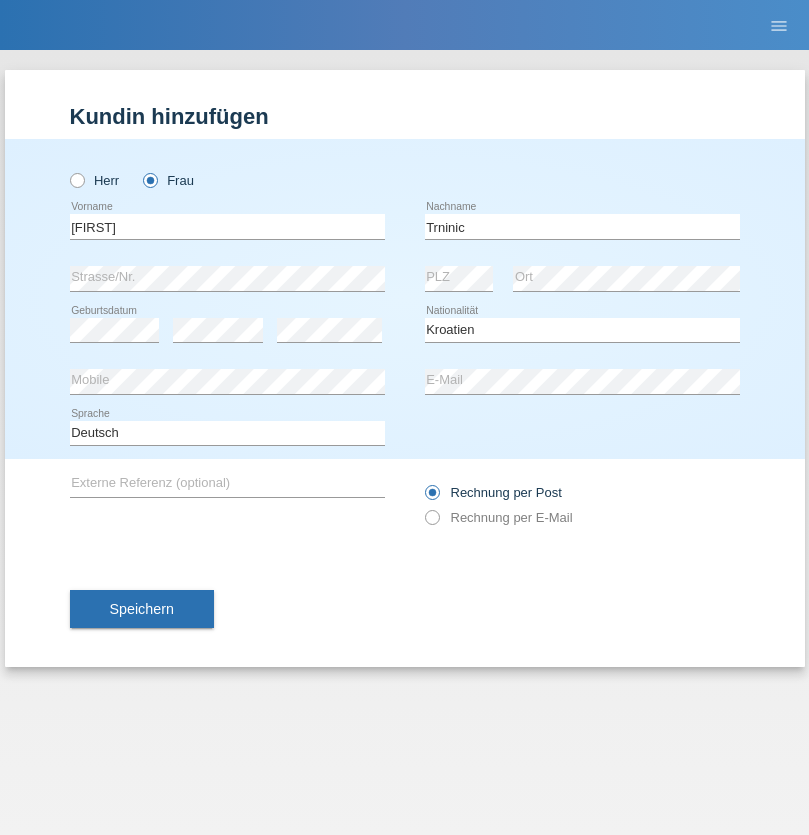 select on "C" 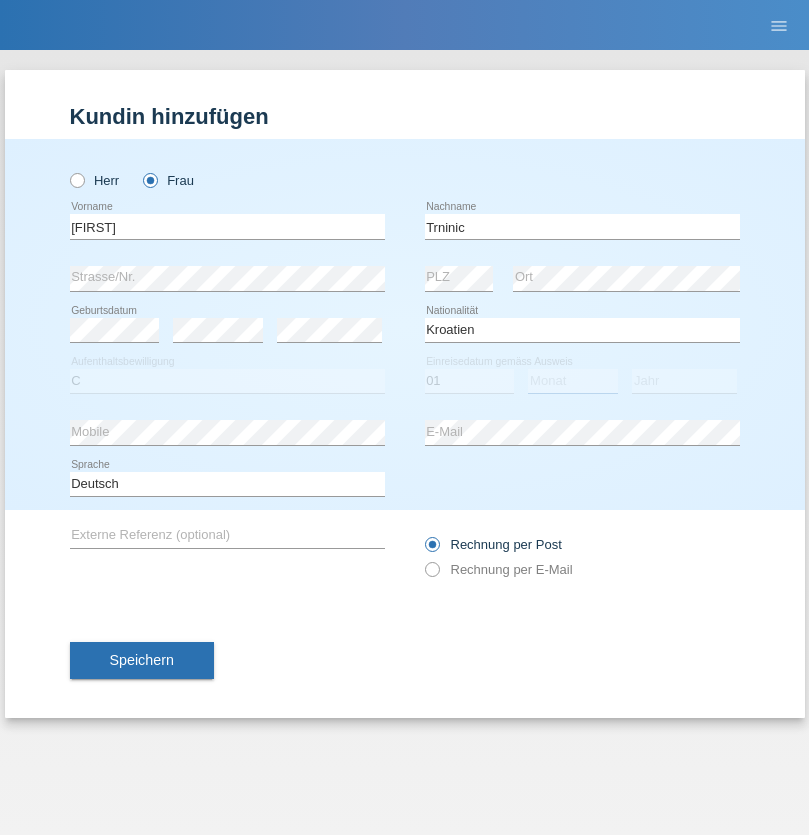 select on "08" 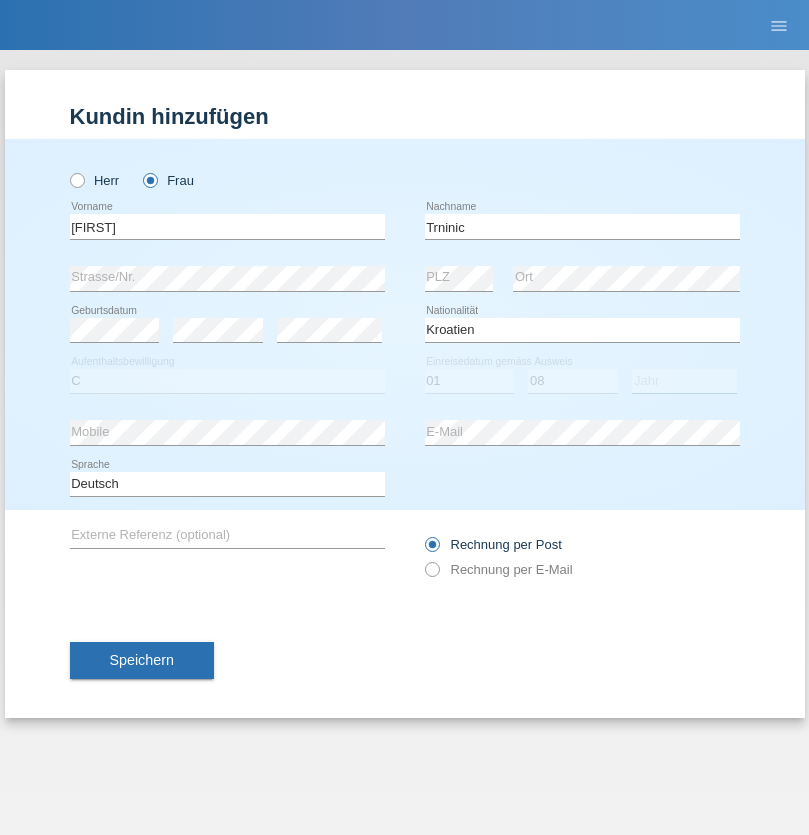 select on "2021" 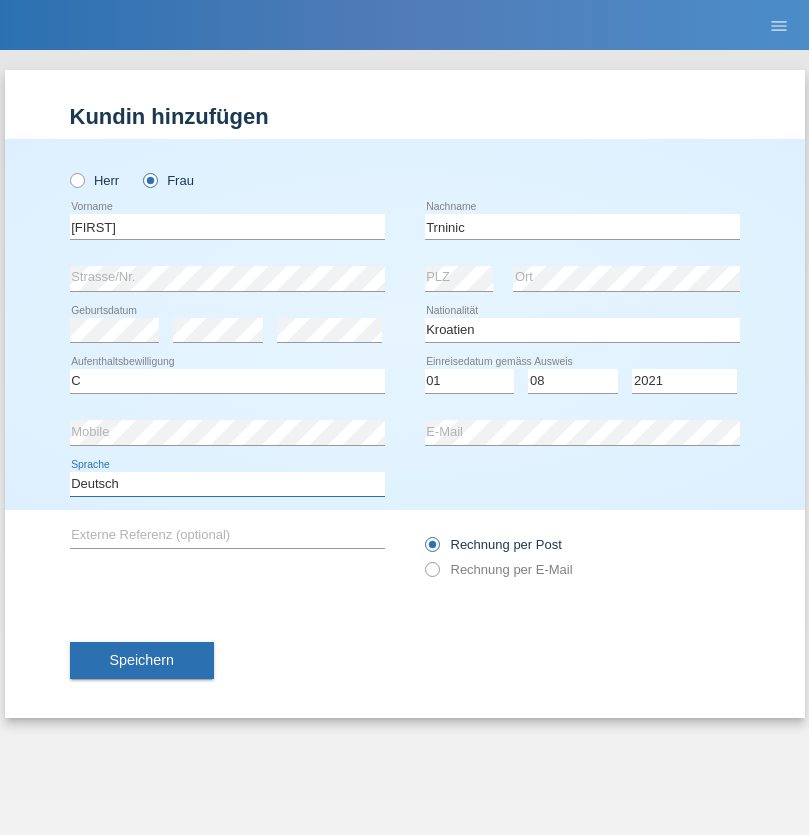 select on "en" 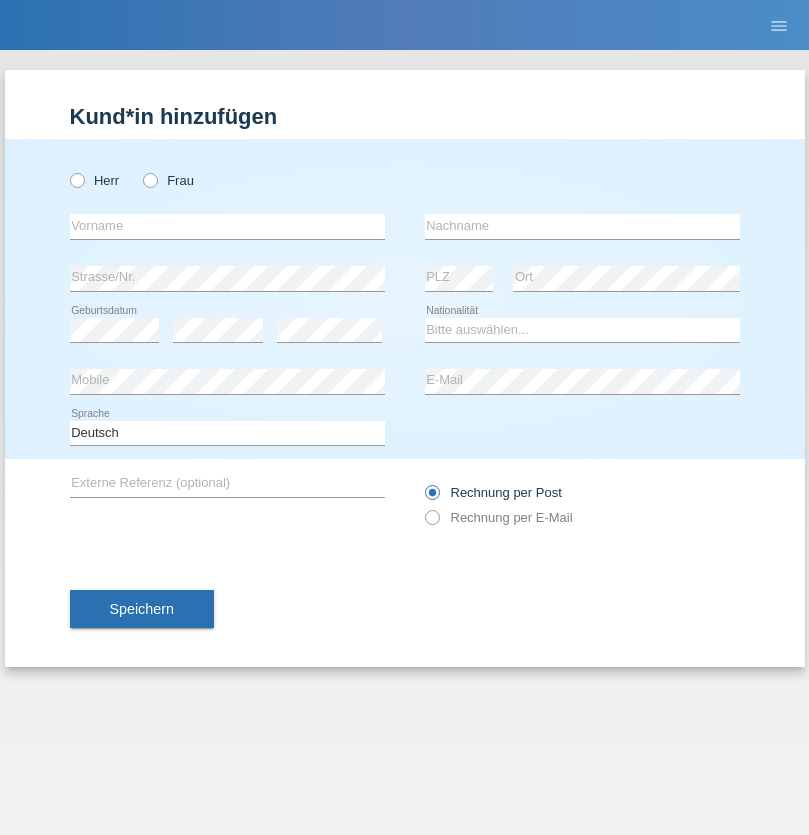 scroll, scrollTop: 0, scrollLeft: 0, axis: both 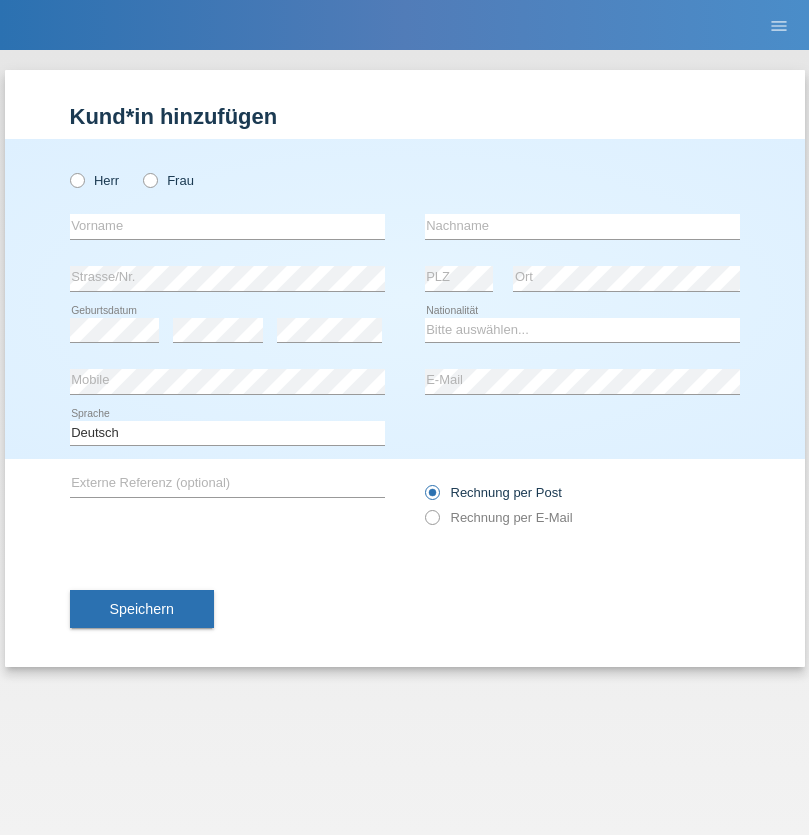radio on "true" 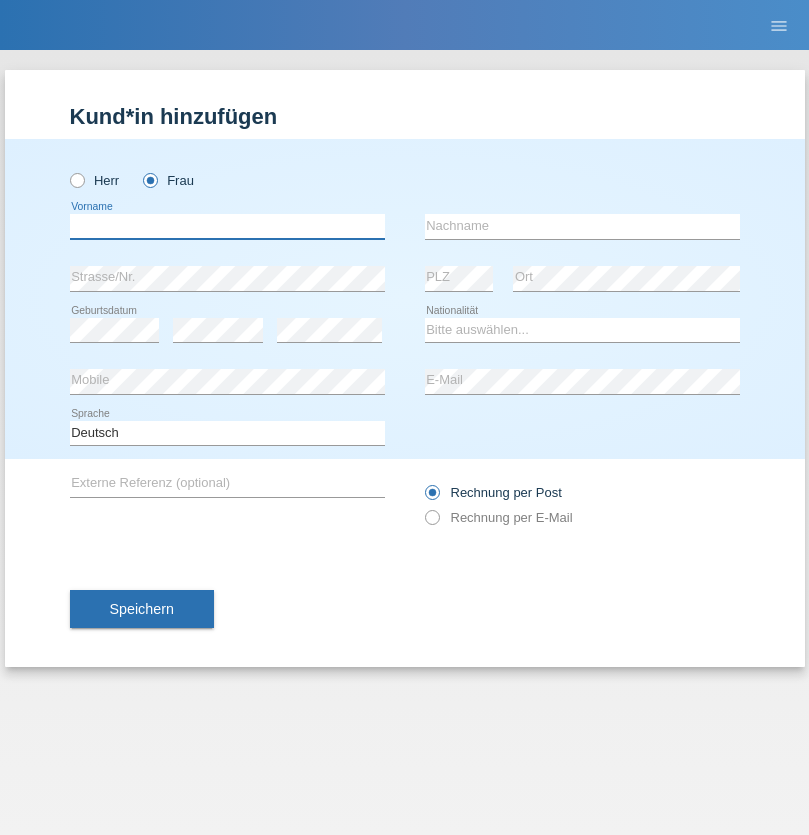 click at bounding box center [227, 226] 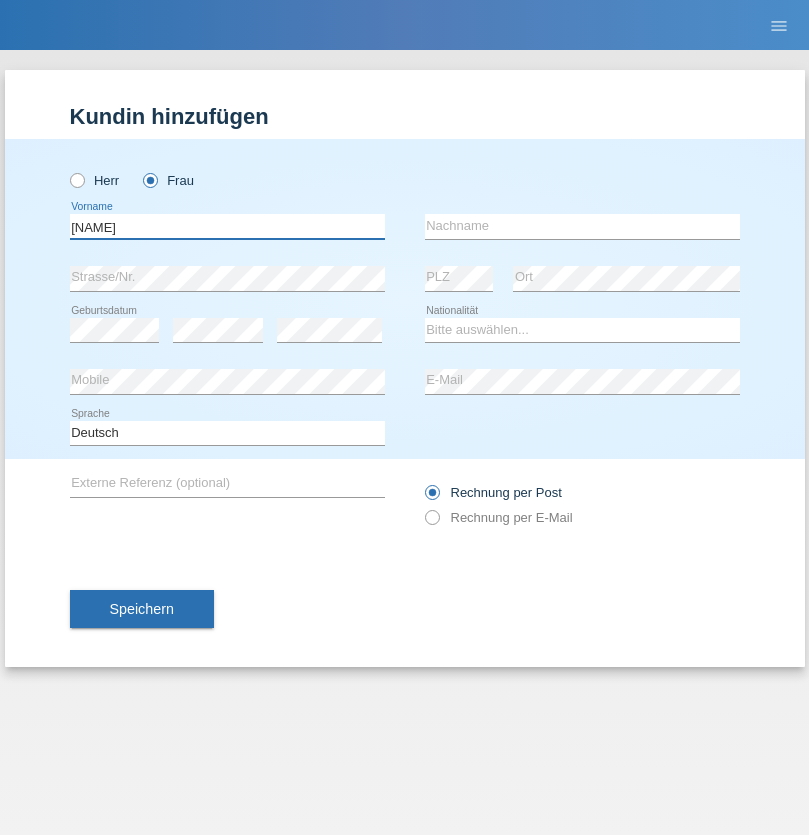type on "[NAME]" 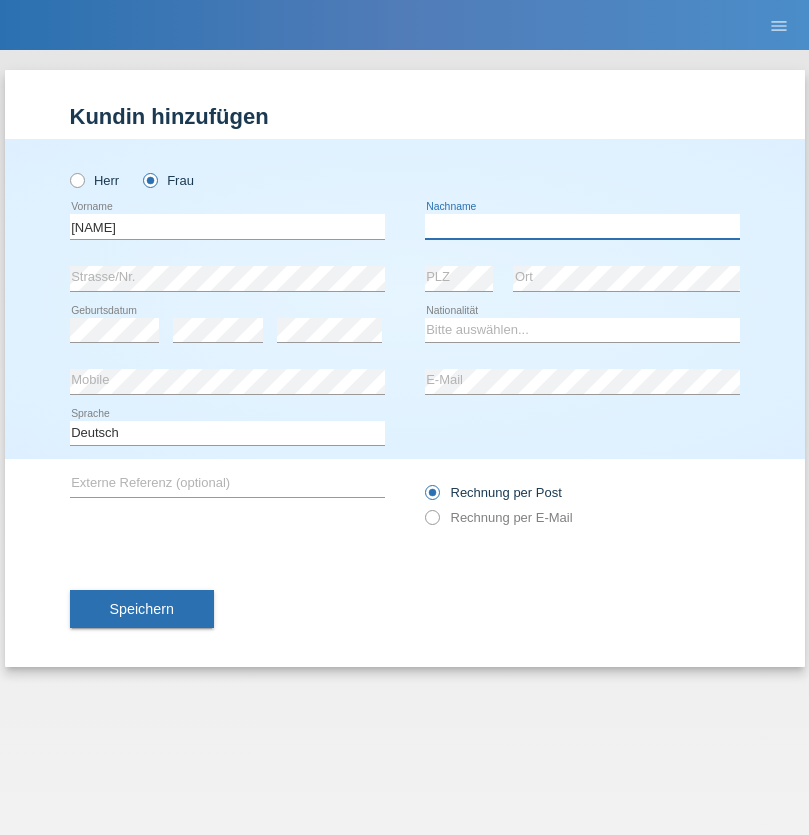 click at bounding box center [582, 226] 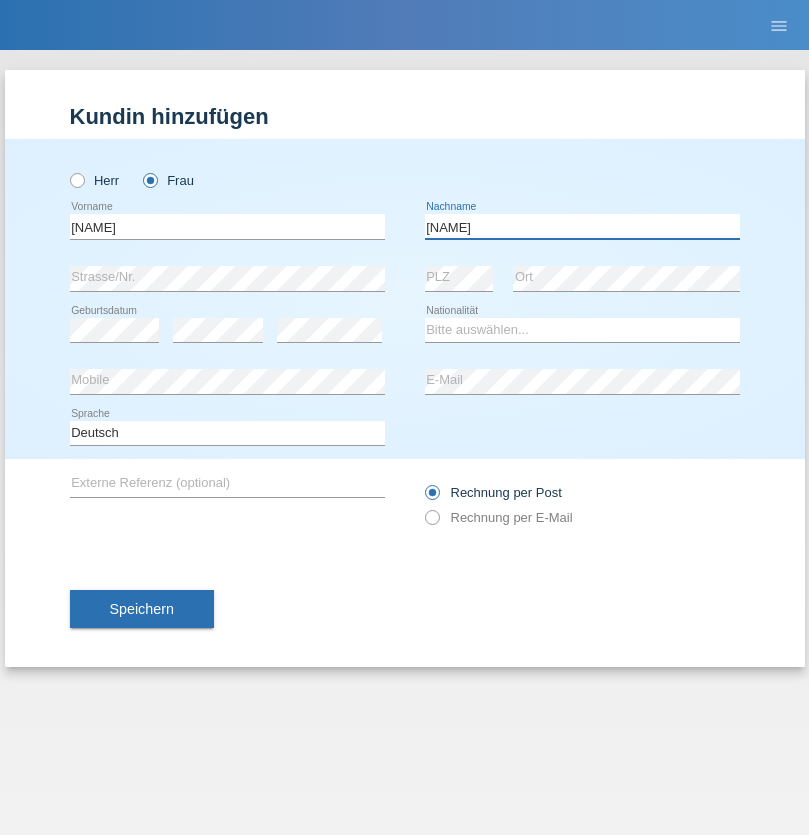 type on "[NAME]" 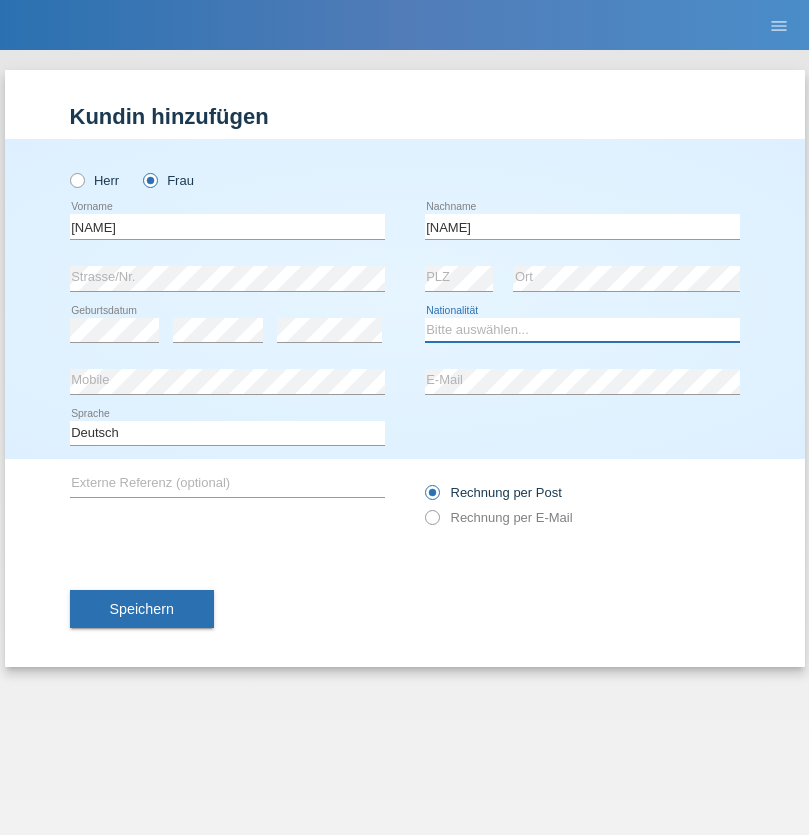 select on "DM" 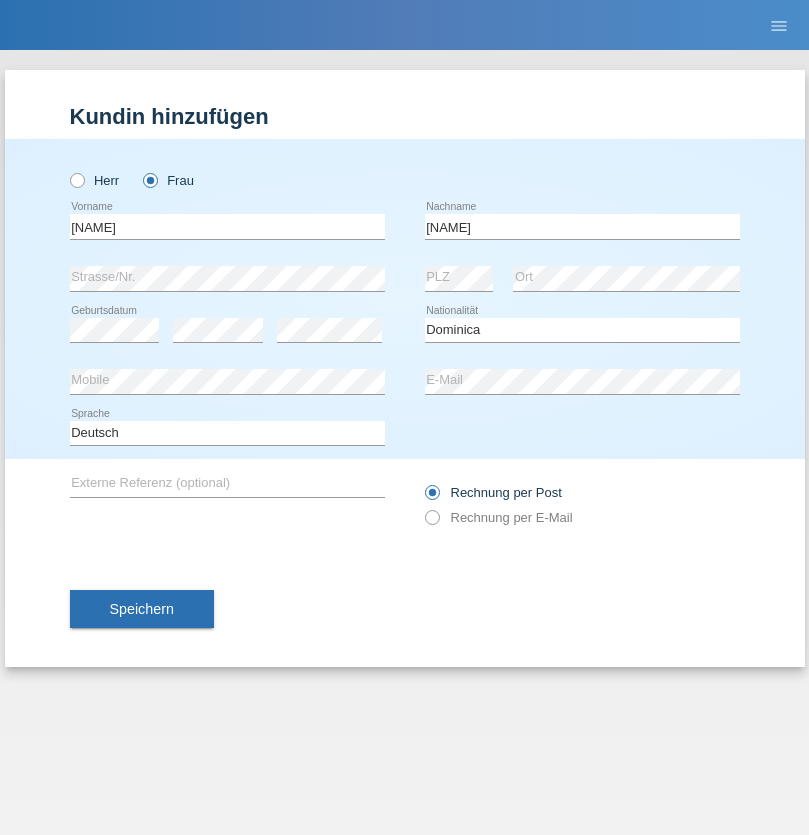 select on "C" 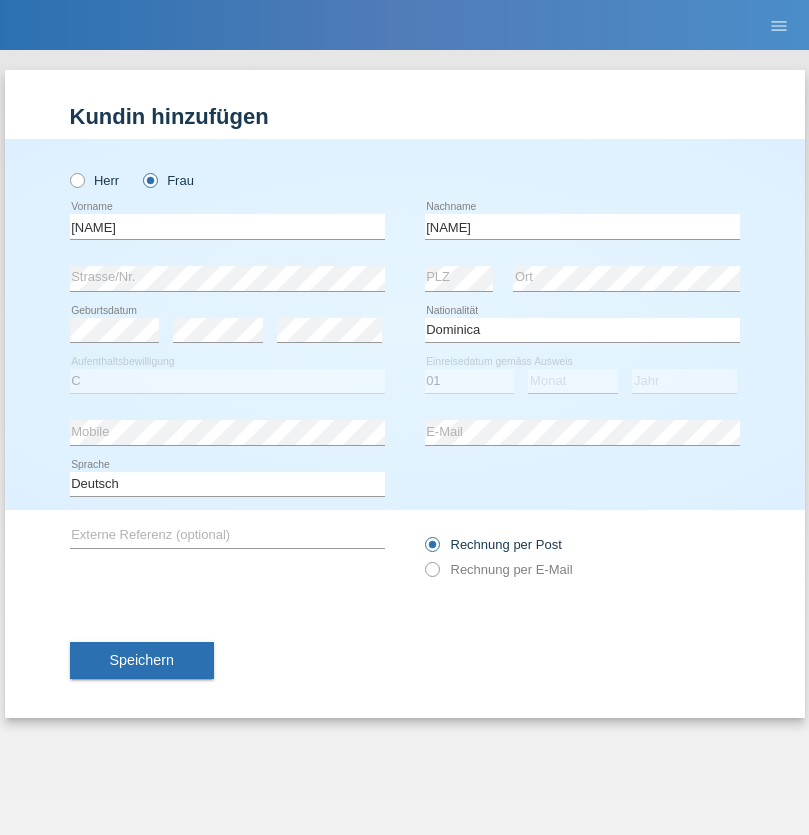 select on "08" 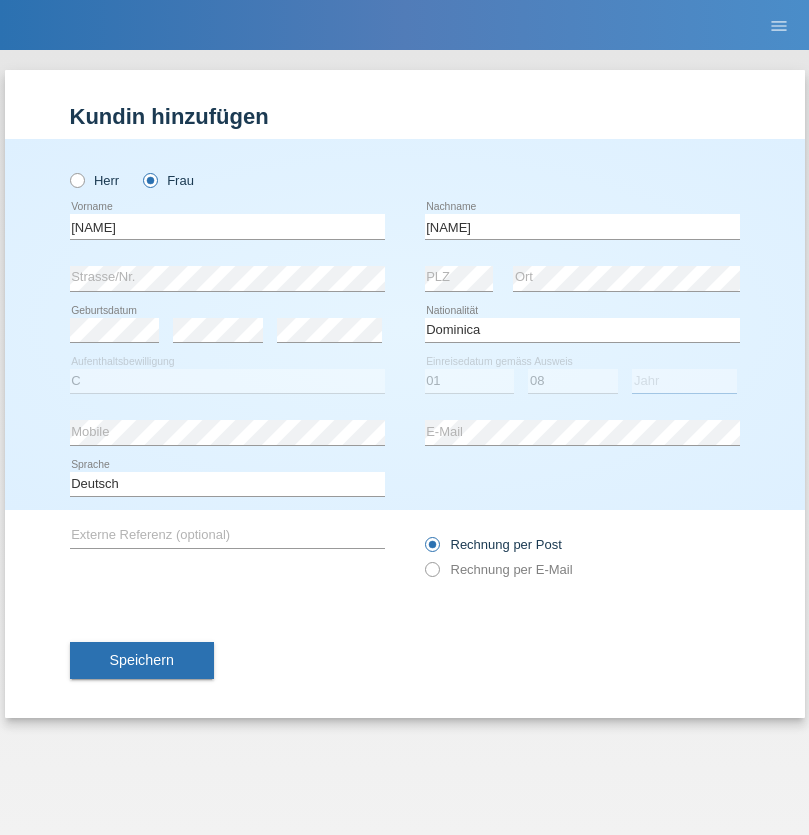 select on "2021" 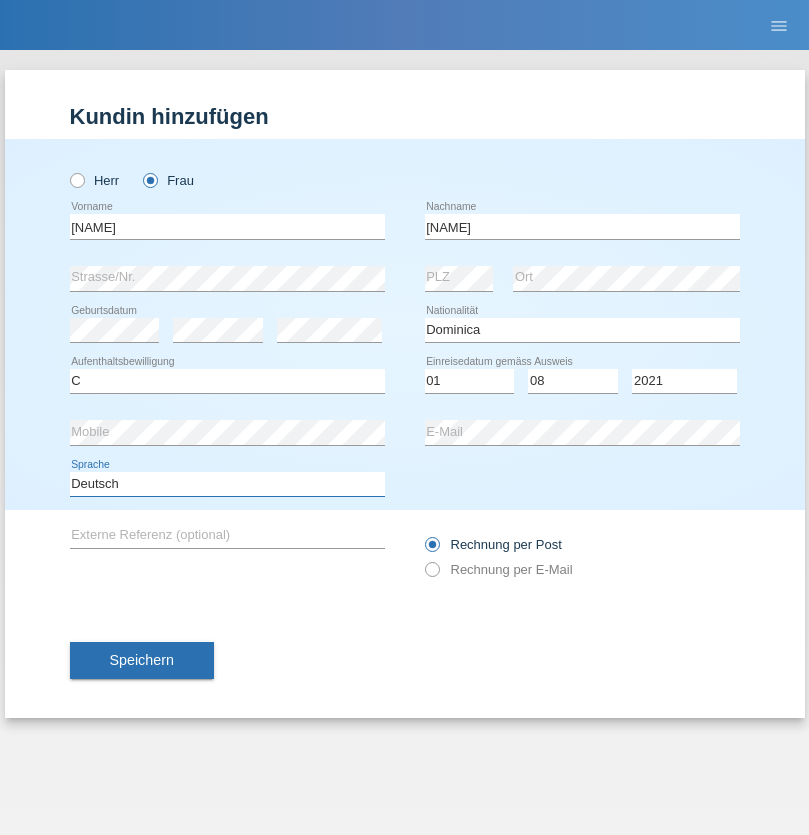 select on "en" 